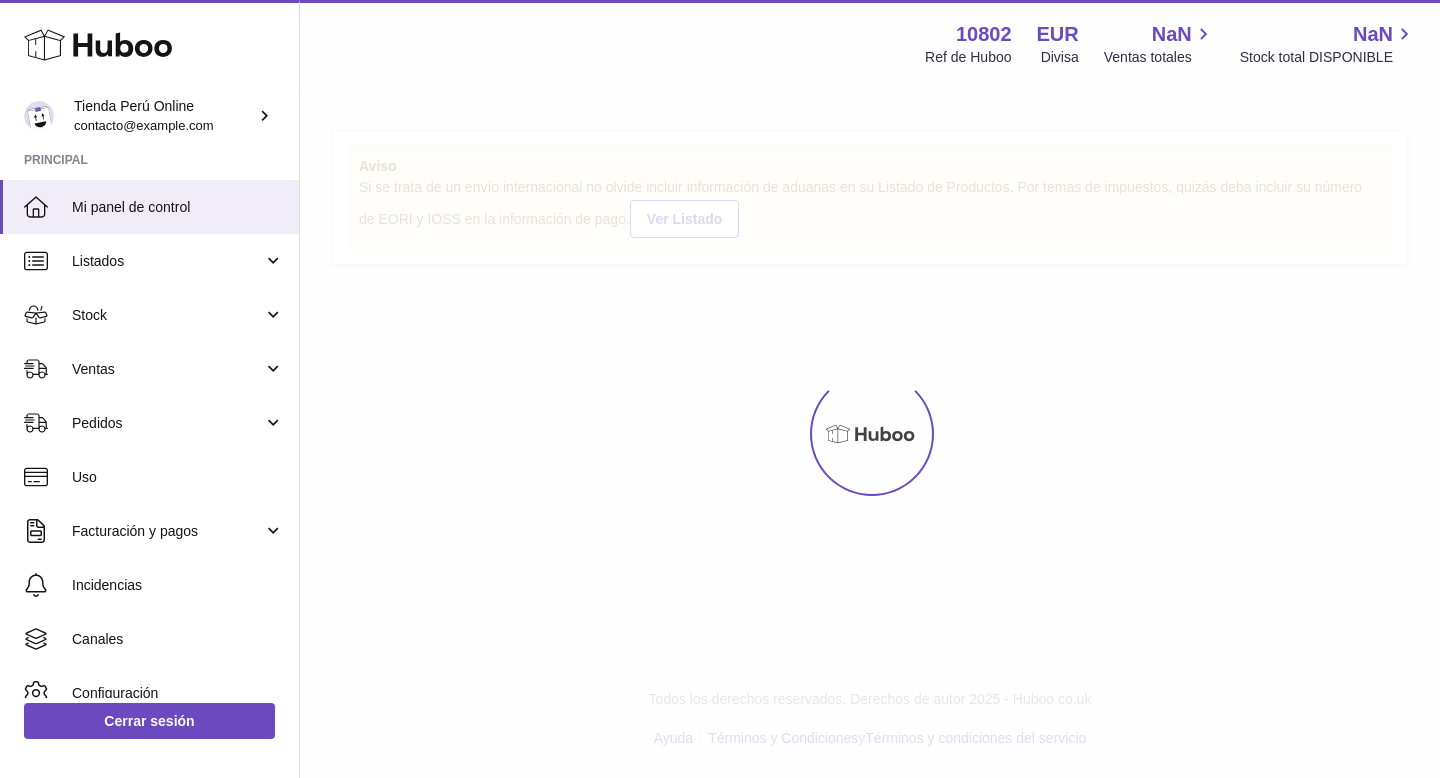scroll, scrollTop: 0, scrollLeft: 0, axis: both 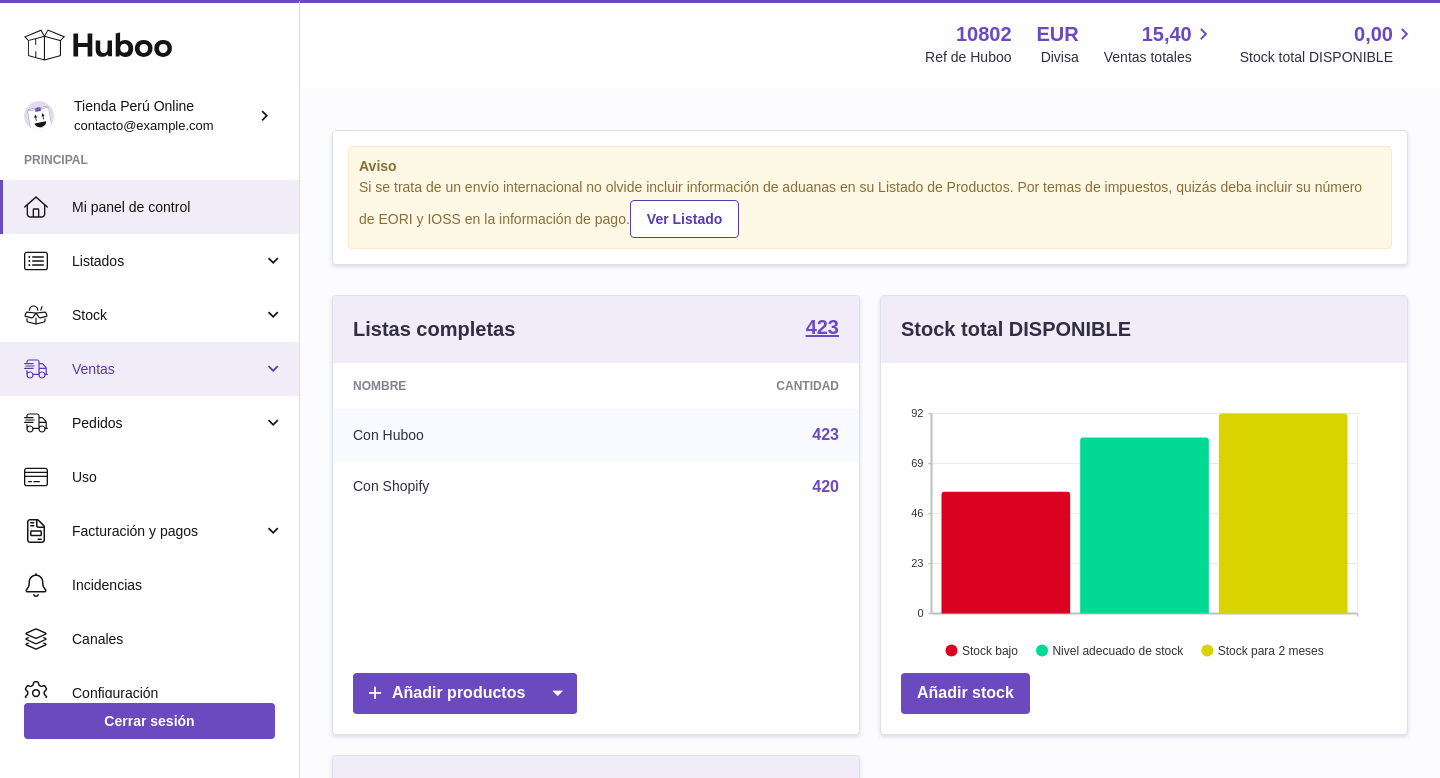 click on "Ventas" at bounding box center [149, 369] 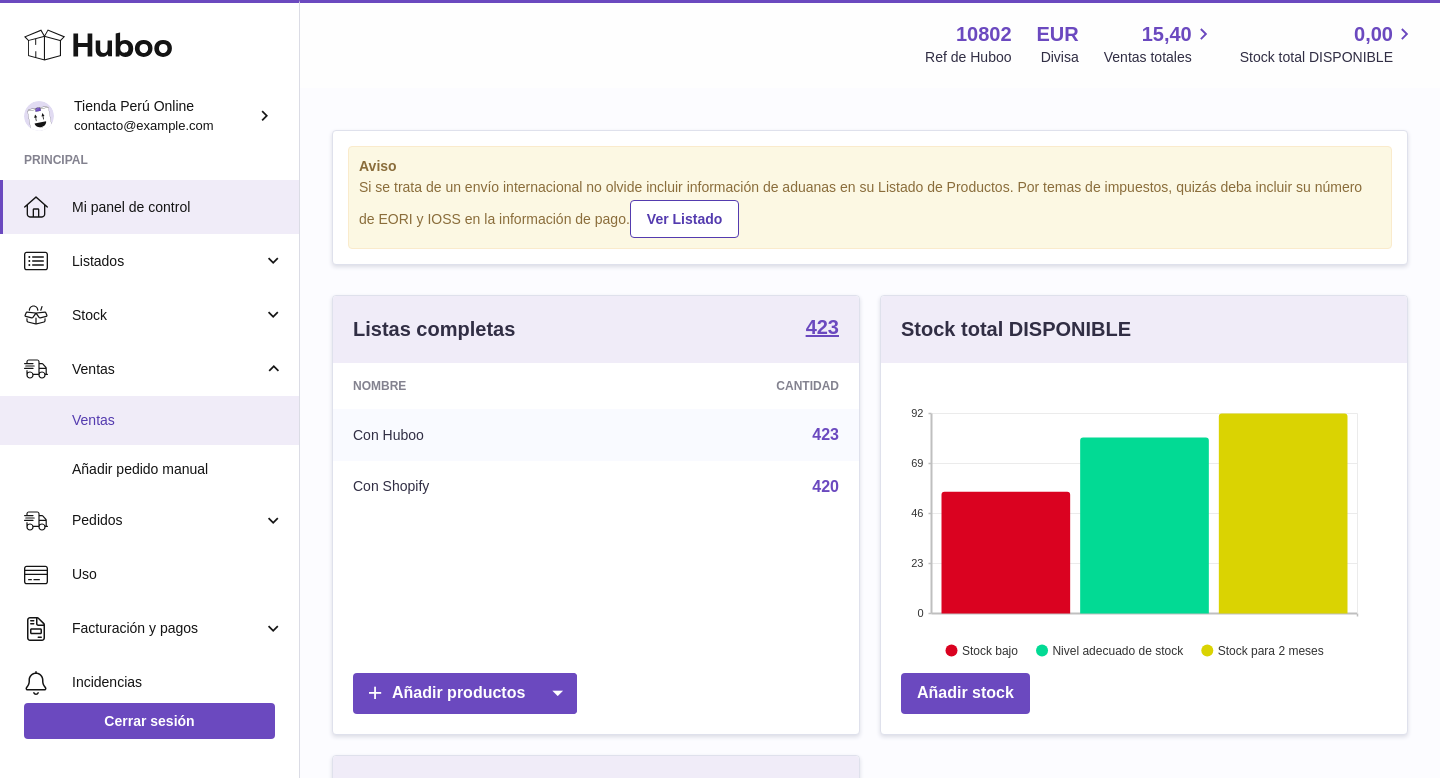 click on "Ventas" at bounding box center [178, 420] 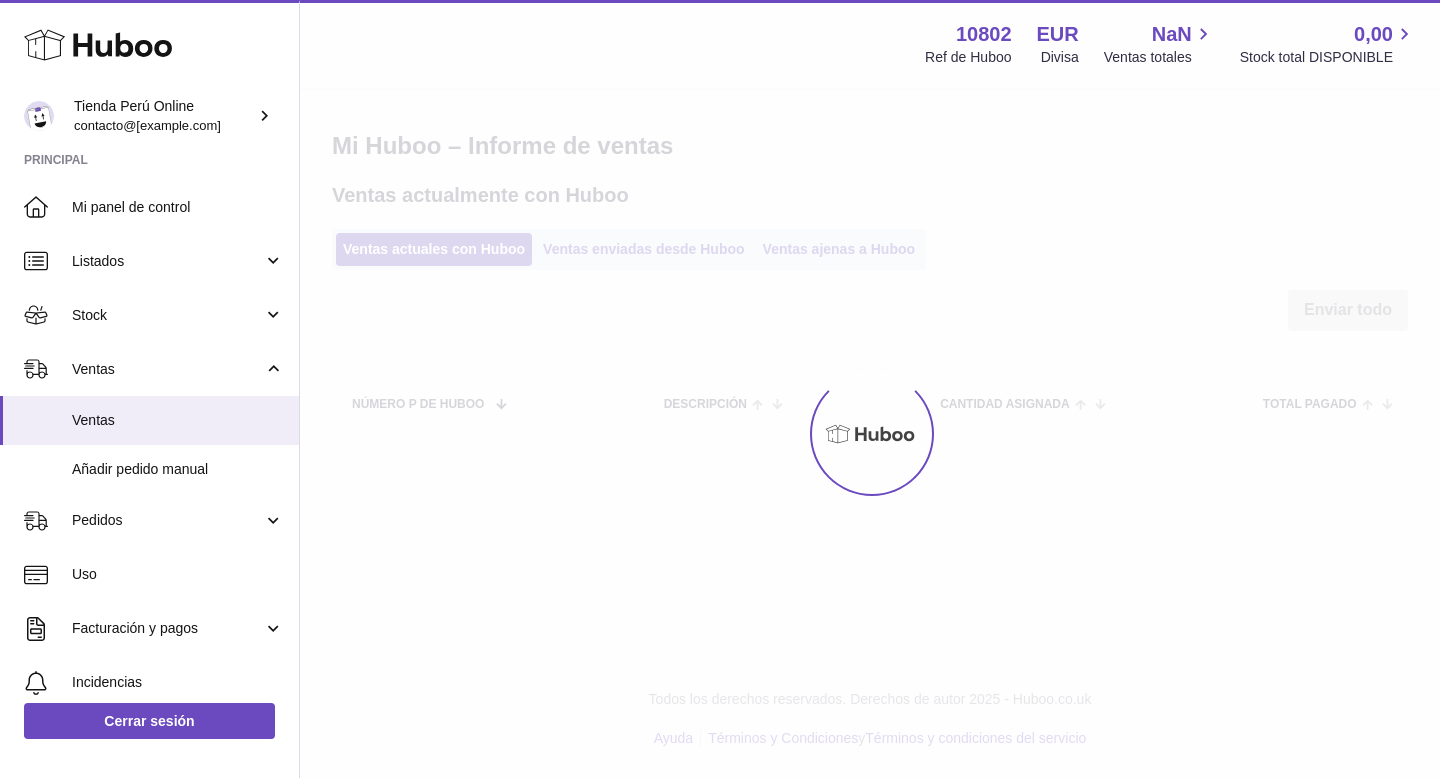 scroll, scrollTop: 0, scrollLeft: 0, axis: both 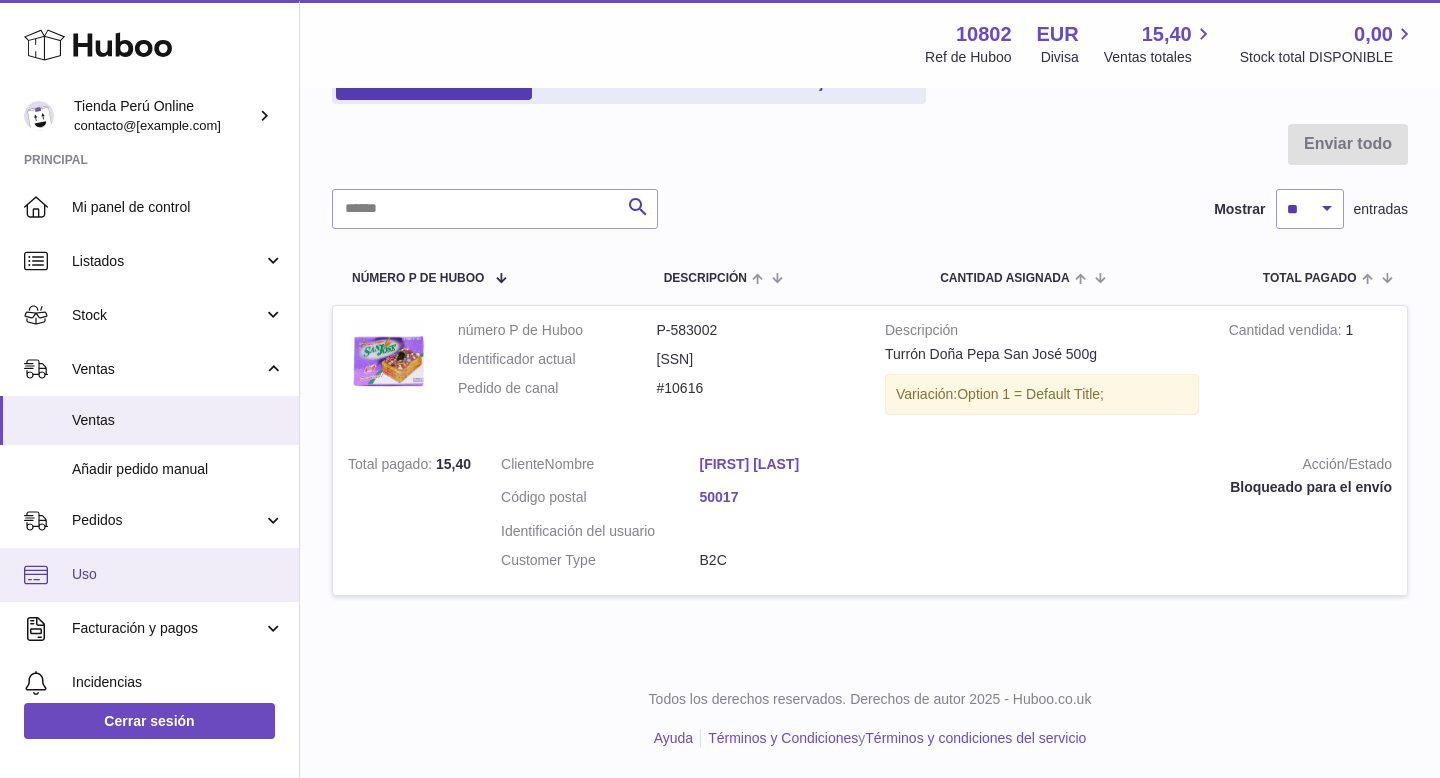 click on "Uso" at bounding box center (178, 574) 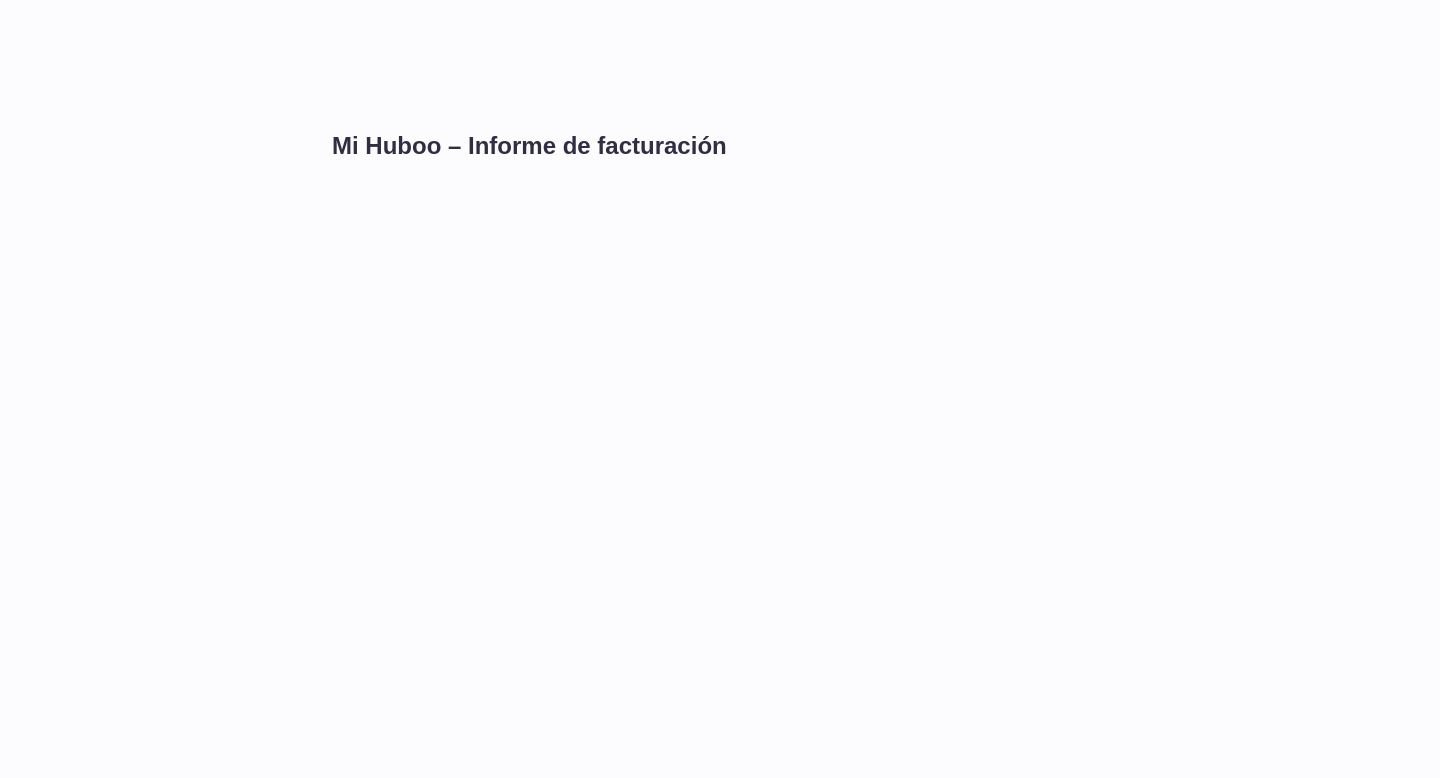scroll, scrollTop: 0, scrollLeft: 0, axis: both 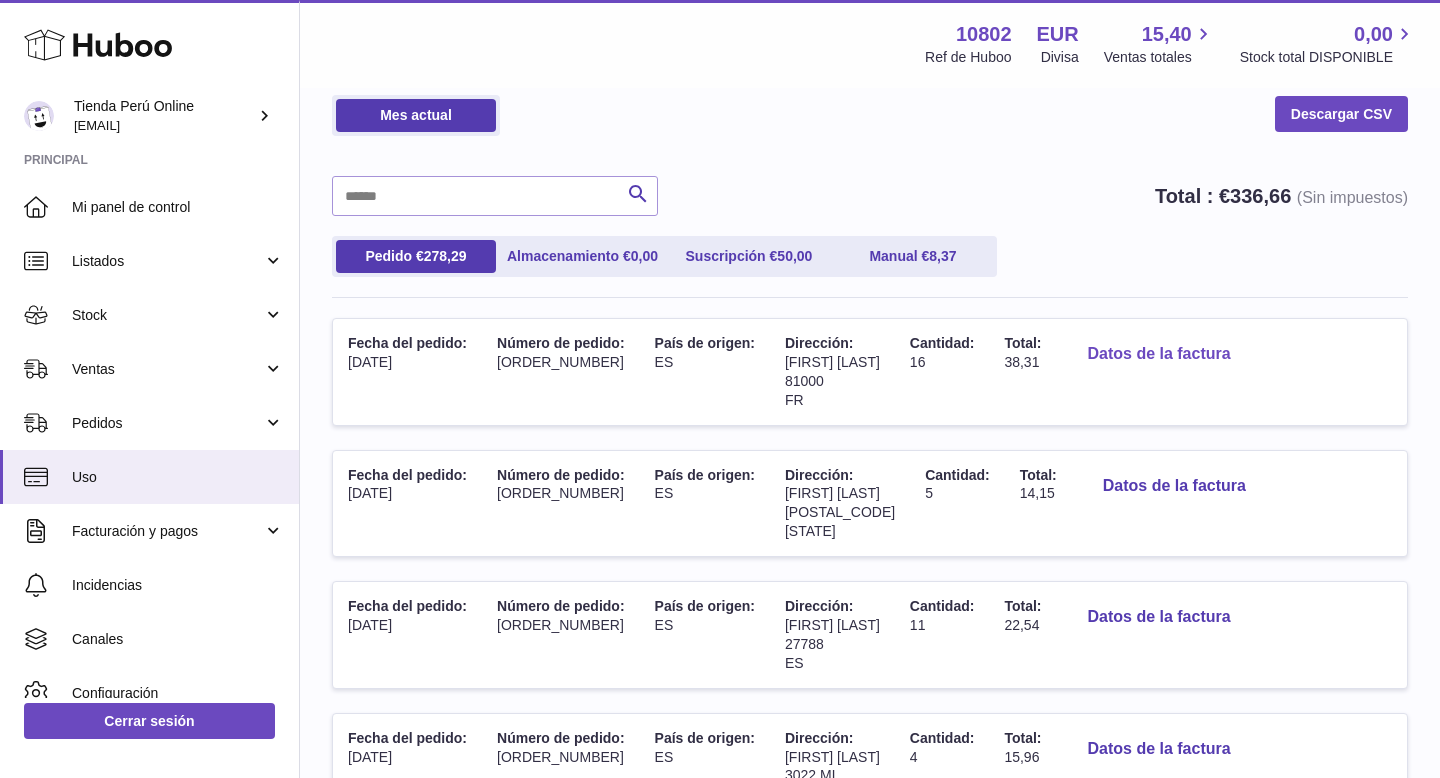 click on "Datos de la factura" at bounding box center (1158, 354) 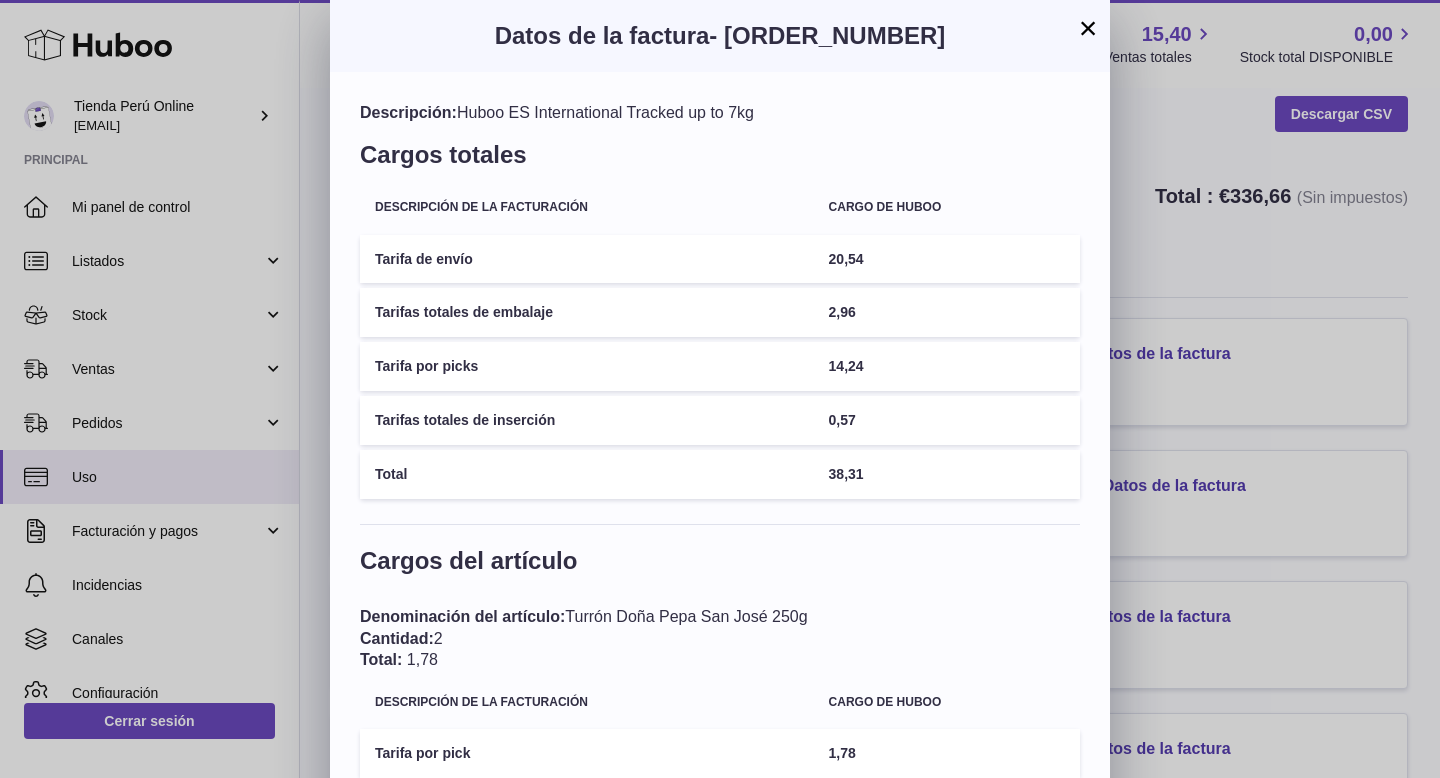 drag, startPoint x: 798, startPoint y: 33, endPoint x: 888, endPoint y: 42, distance: 90.44888 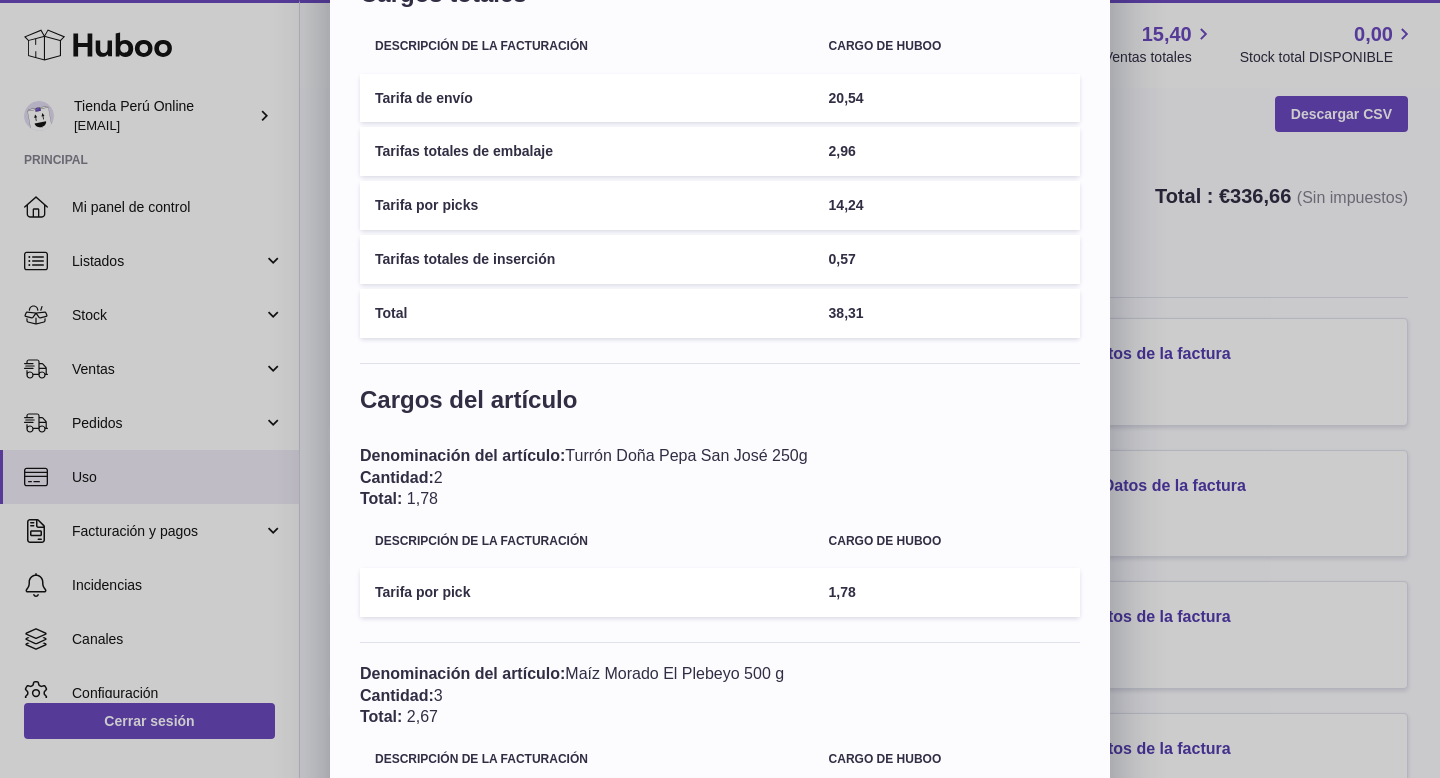 scroll, scrollTop: 0, scrollLeft: 0, axis: both 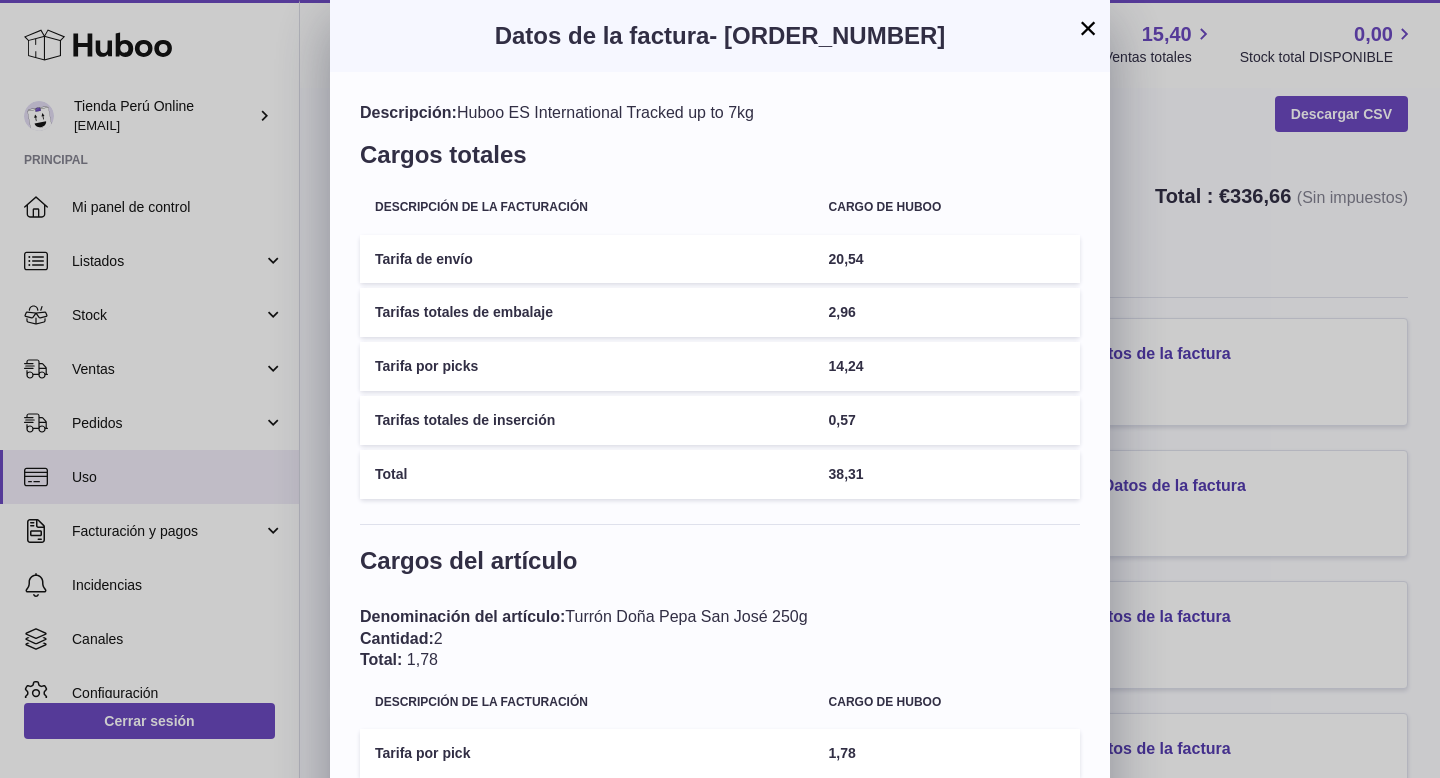 click on "×" at bounding box center (1088, 28) 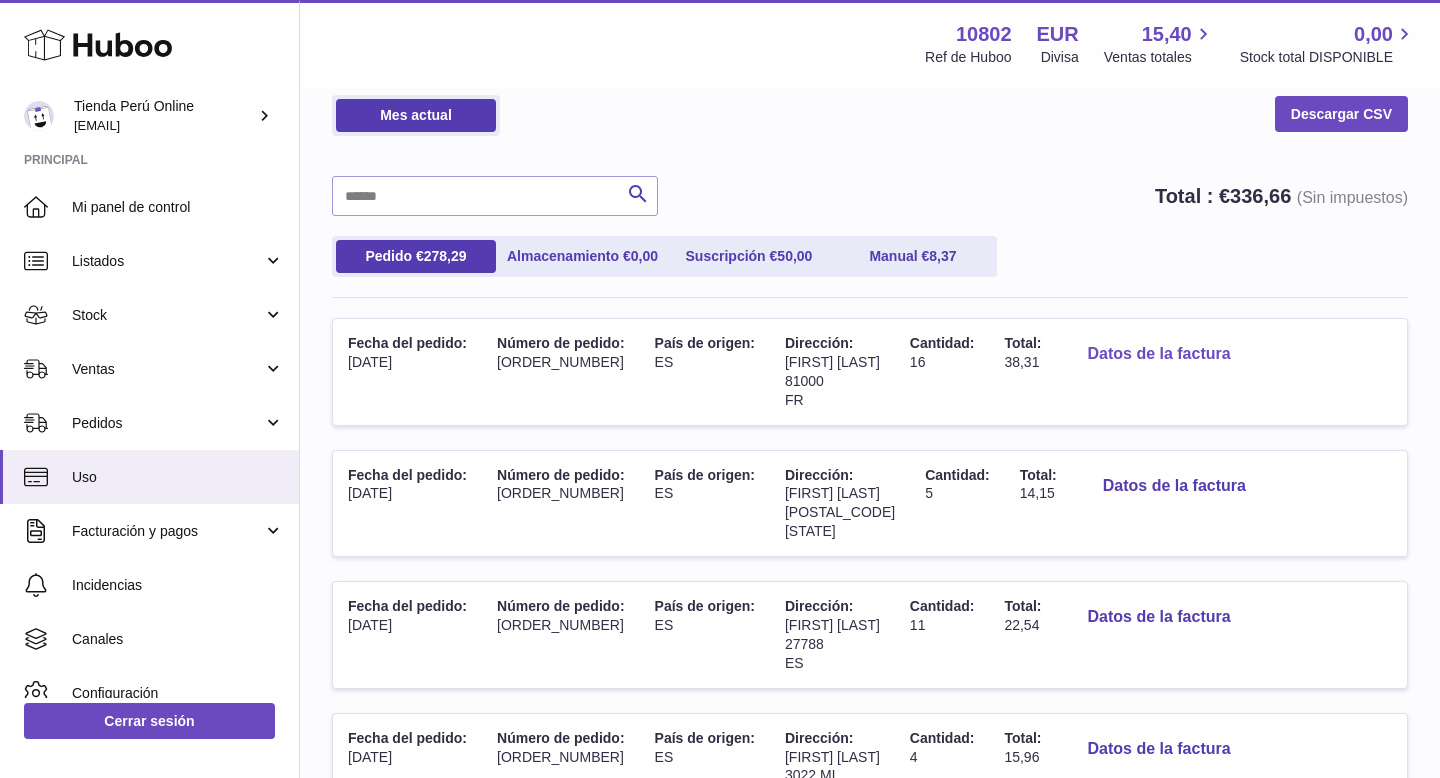 click on "Datos de la factura" at bounding box center (1158, 354) 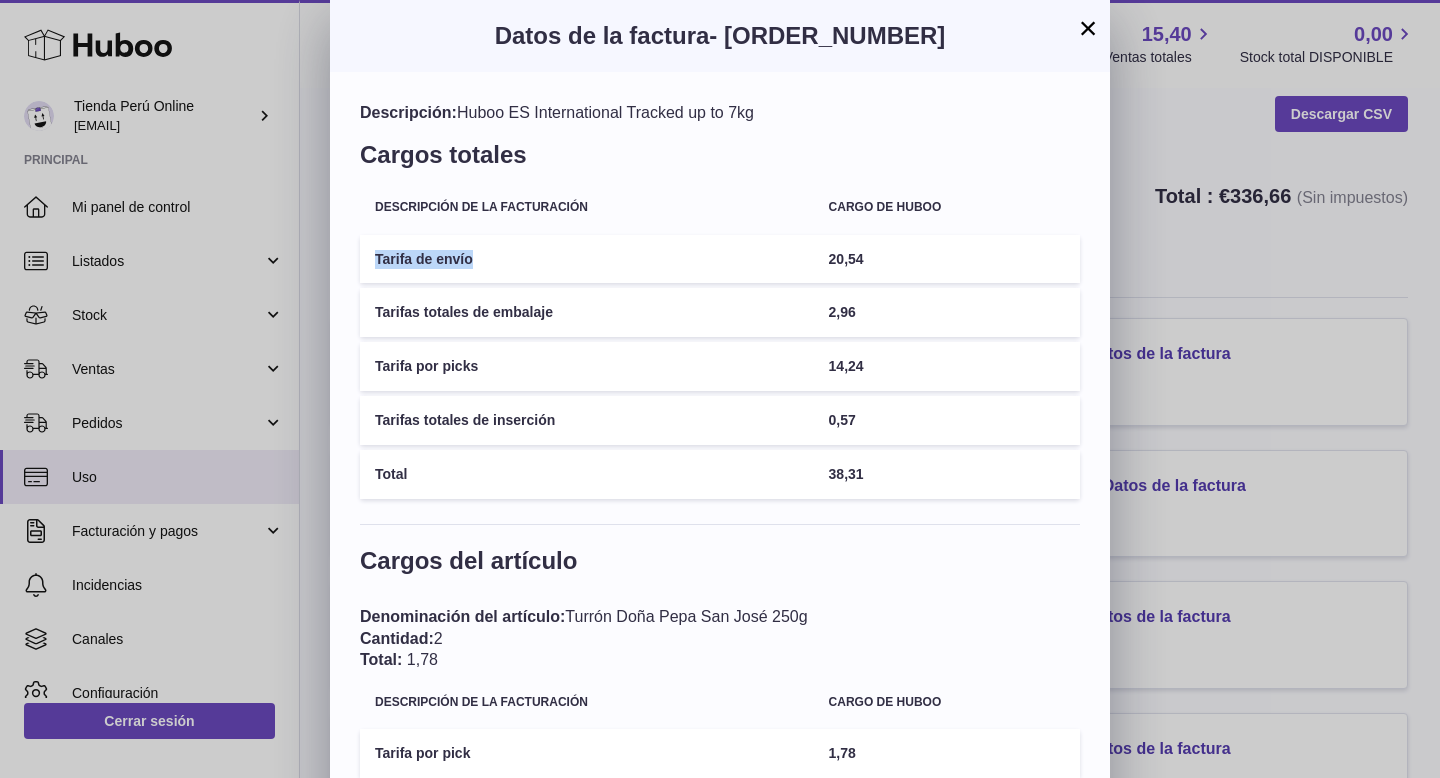 drag, startPoint x: 374, startPoint y: 257, endPoint x: 483, endPoint y: 269, distance: 109.65856 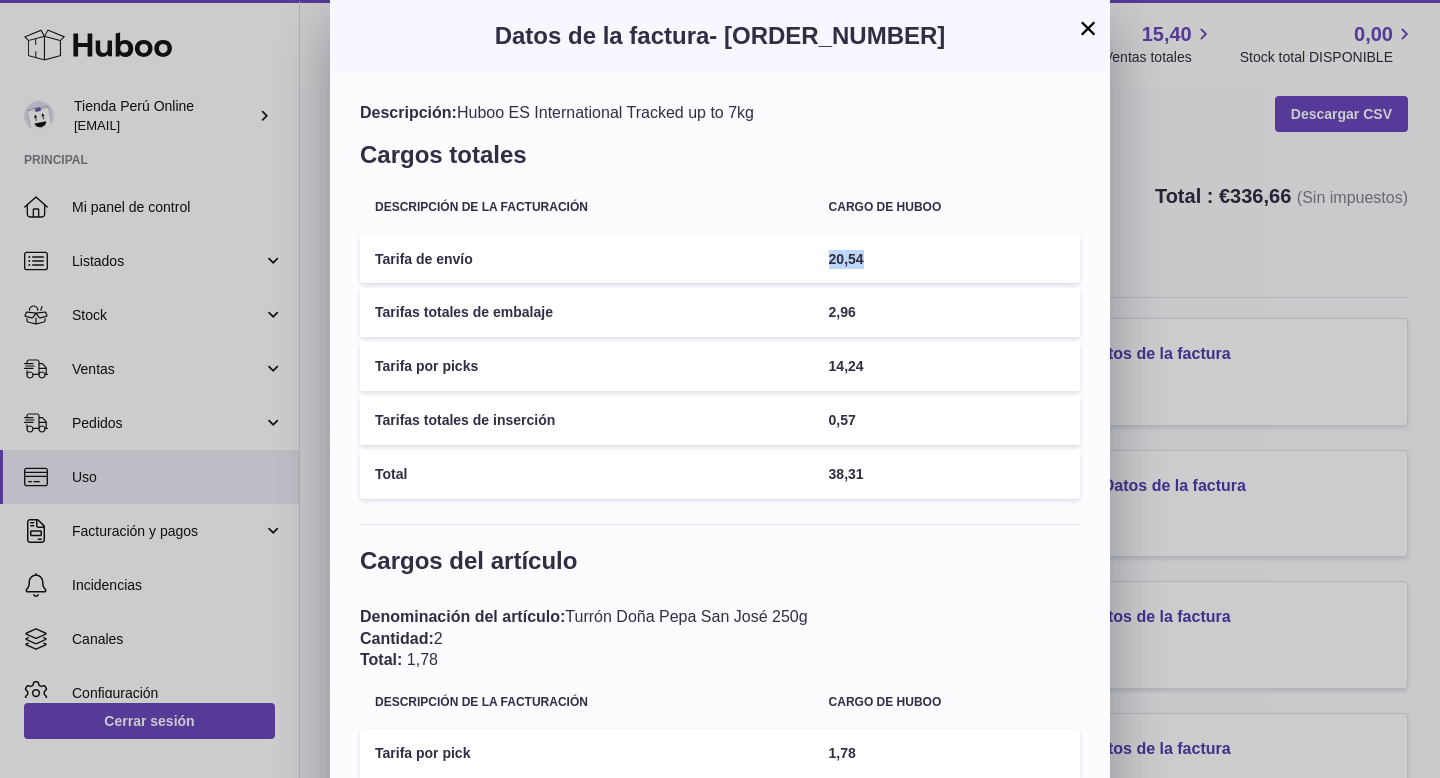 drag, startPoint x: 865, startPoint y: 261, endPoint x: 825, endPoint y: 261, distance: 40 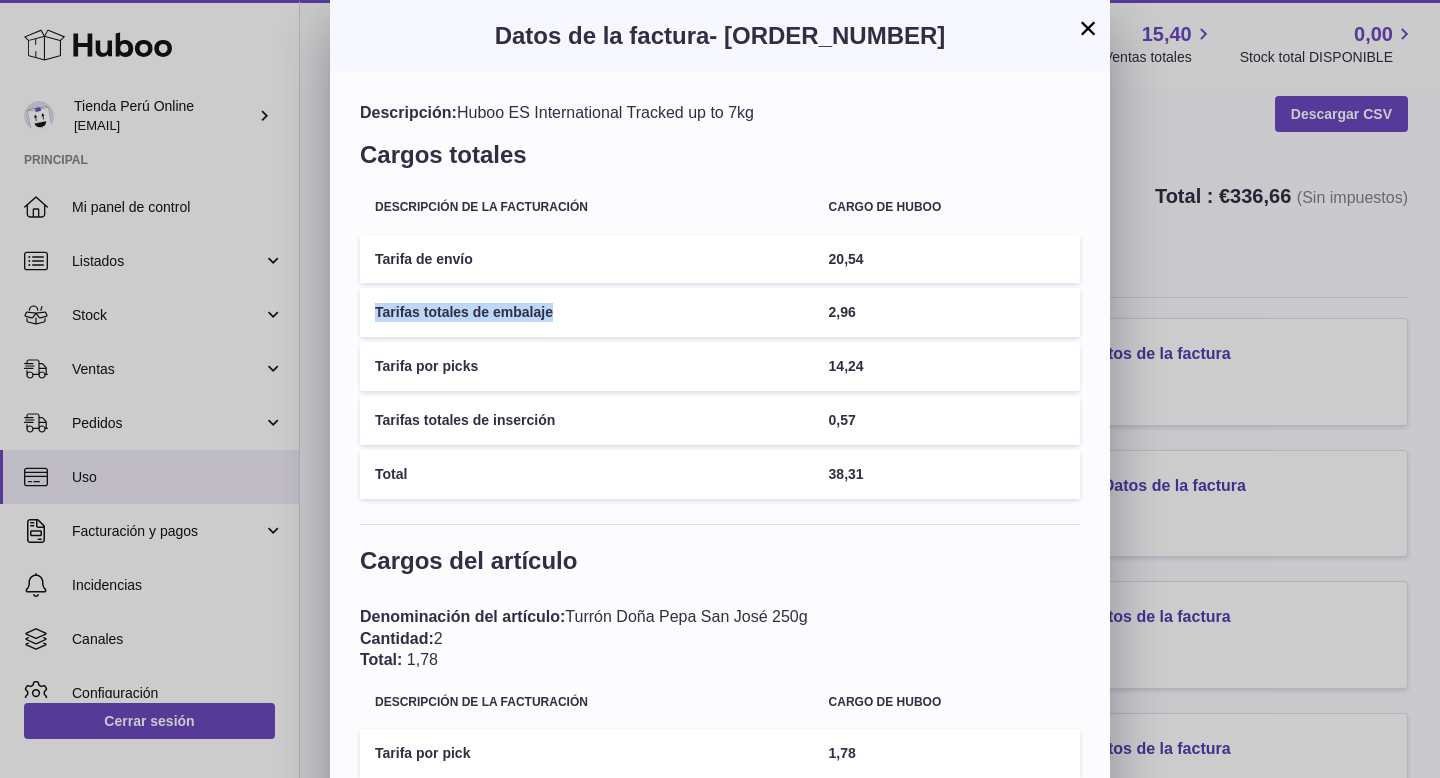 drag, startPoint x: 376, startPoint y: 309, endPoint x: 540, endPoint y: 330, distance: 165.33905 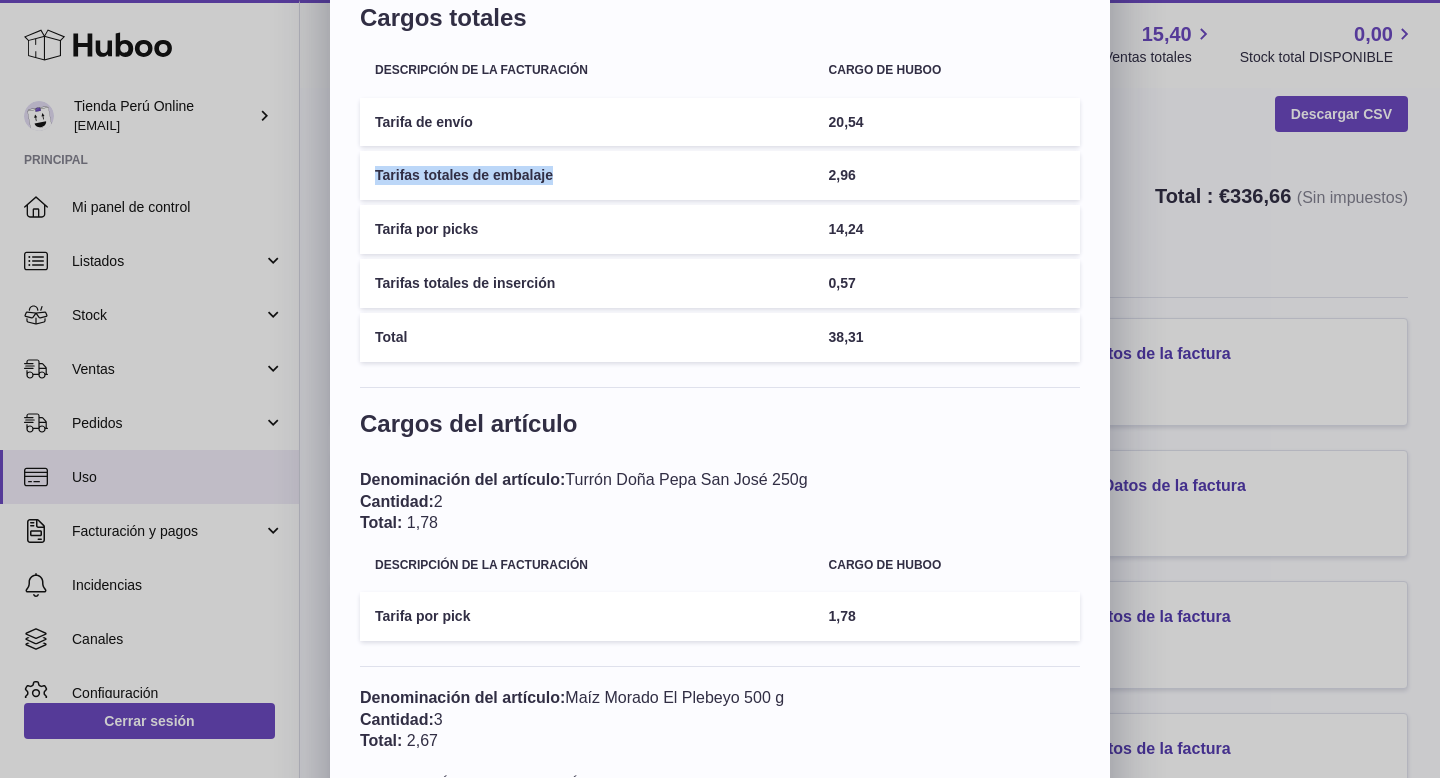 scroll, scrollTop: 0, scrollLeft: 0, axis: both 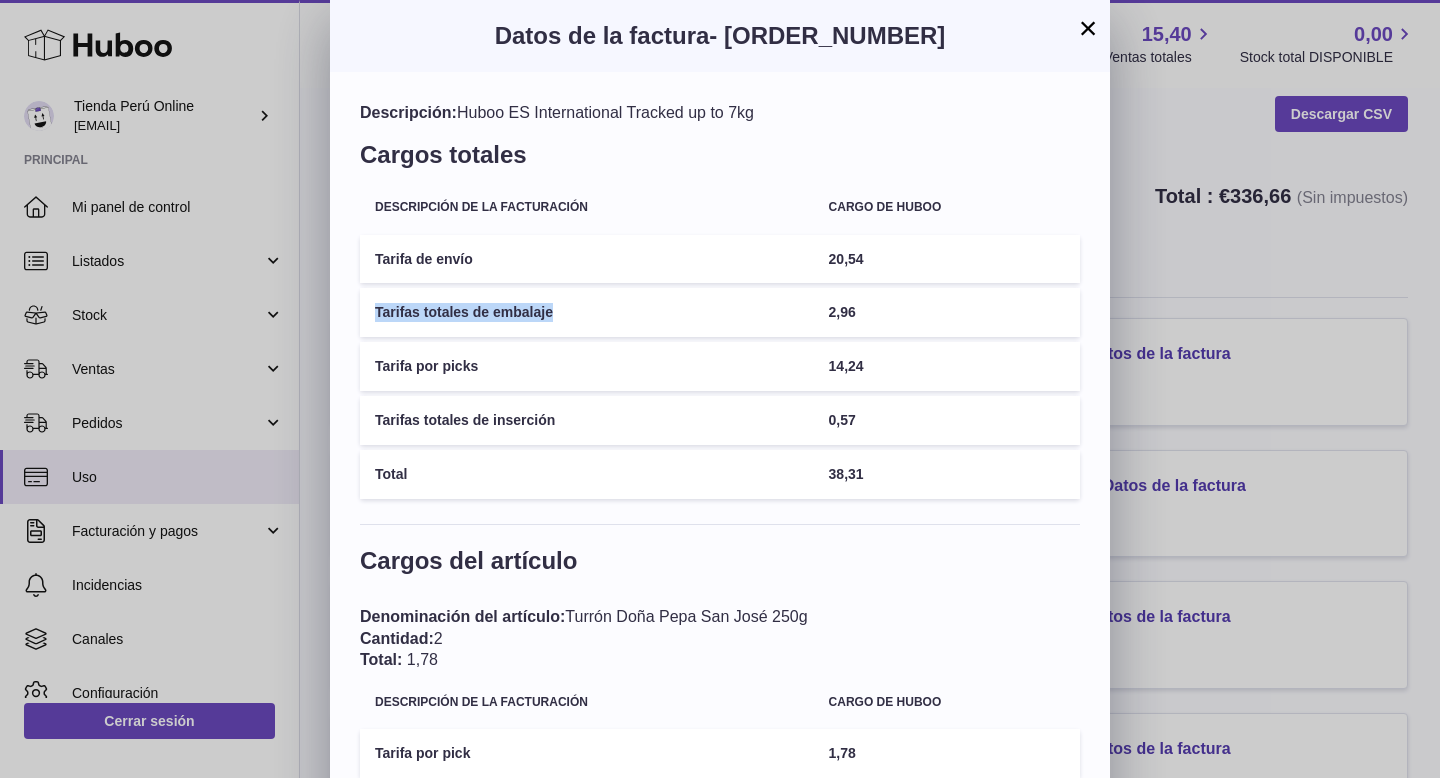 copy on "Tarifas totales de embalaje" 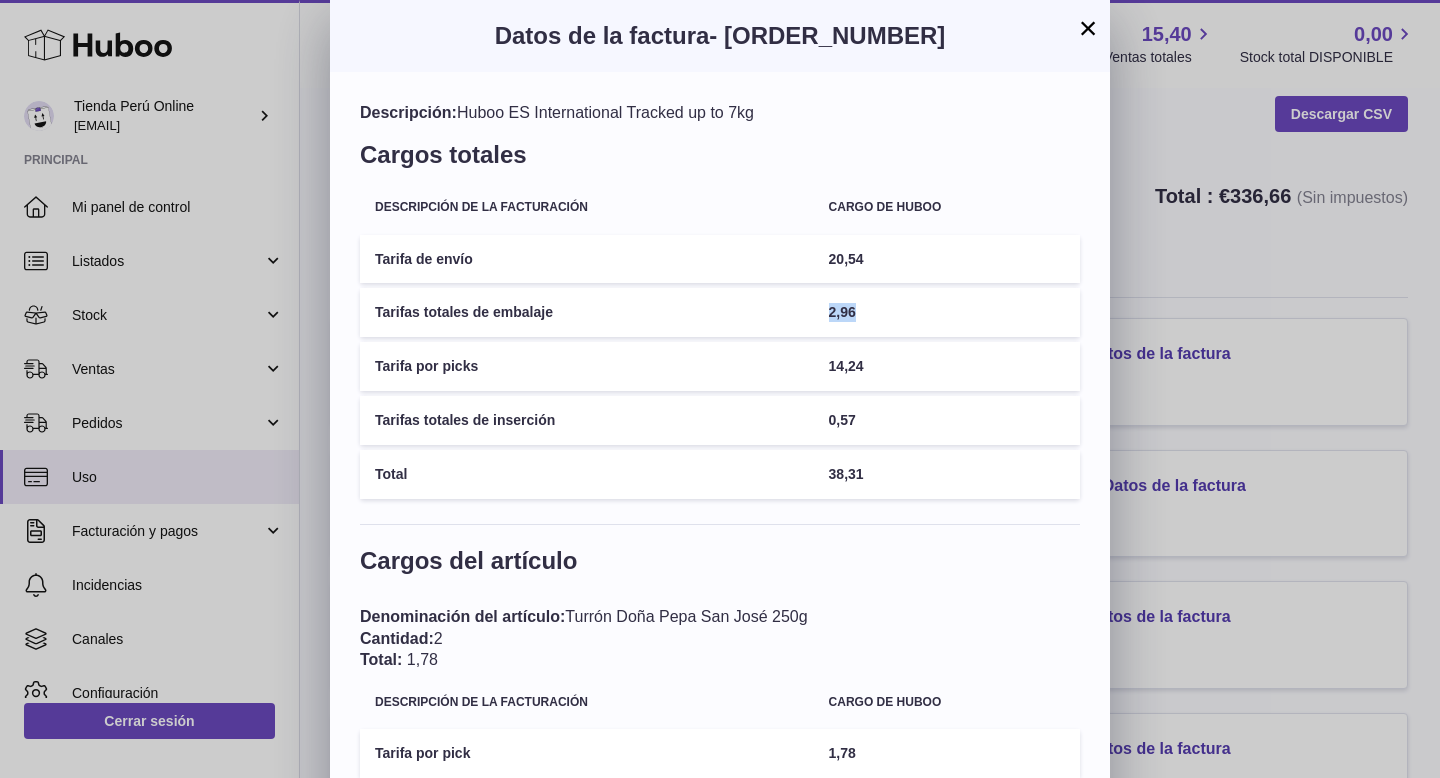 drag, startPoint x: 830, startPoint y: 315, endPoint x: 870, endPoint y: 315, distance: 40 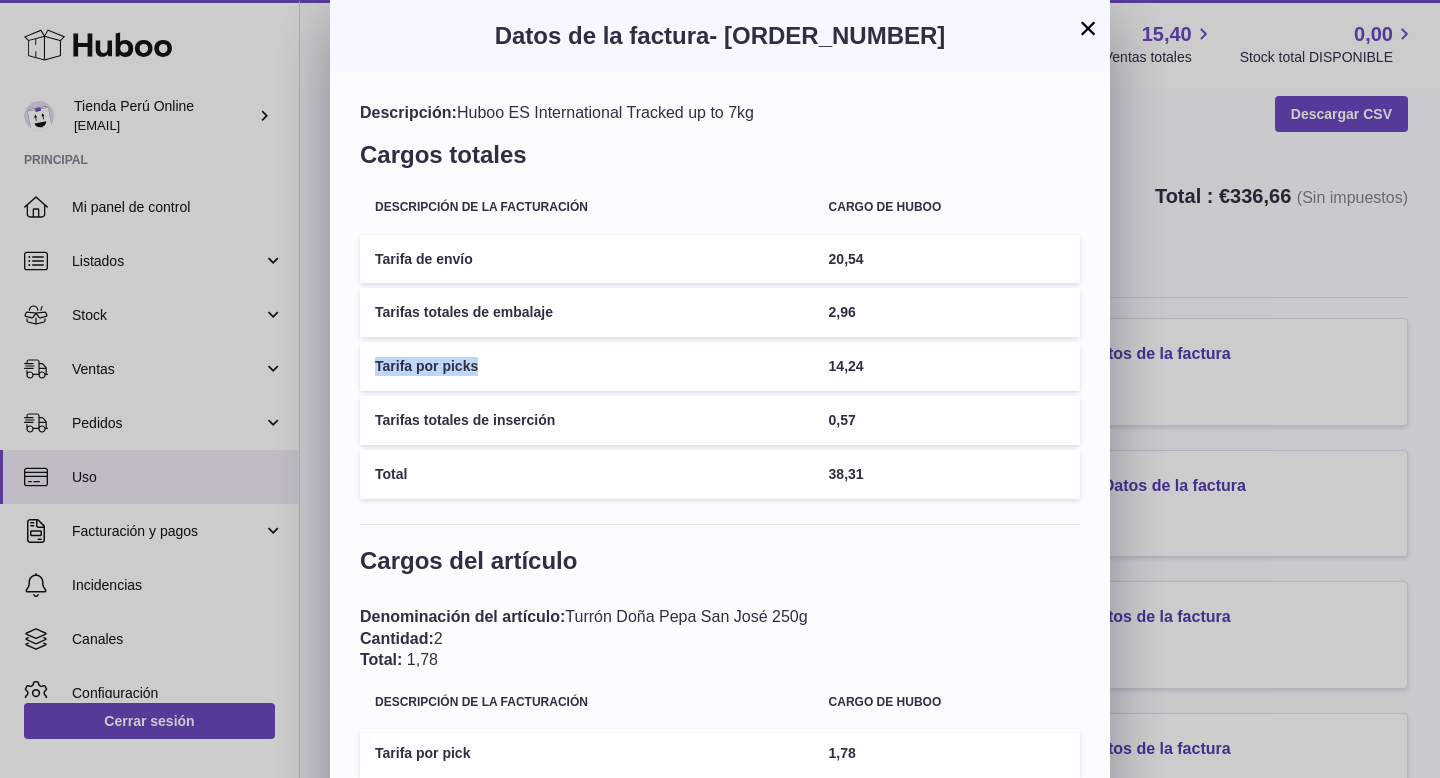 drag, startPoint x: 485, startPoint y: 371, endPoint x: 372, endPoint y: 365, distance: 113.15918 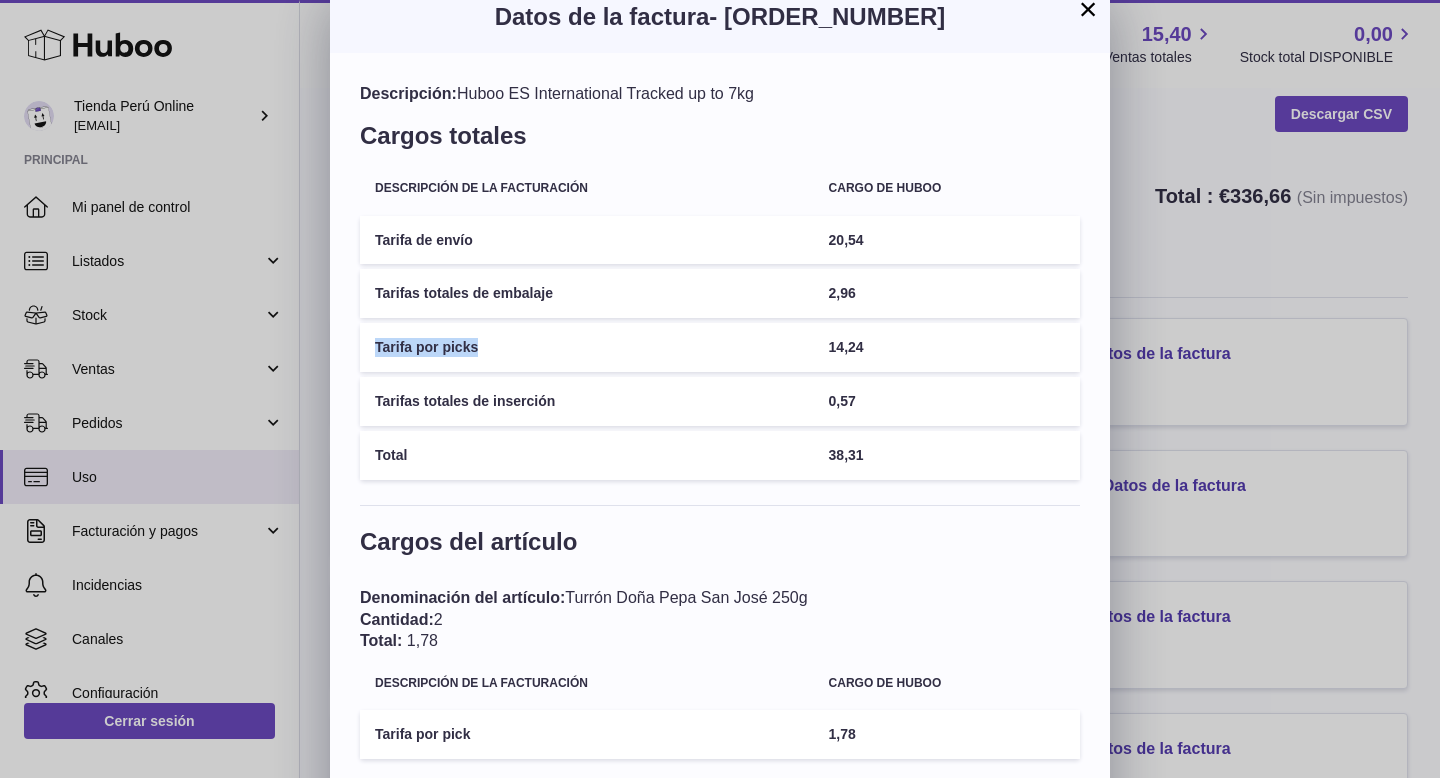 scroll, scrollTop: 0, scrollLeft: 0, axis: both 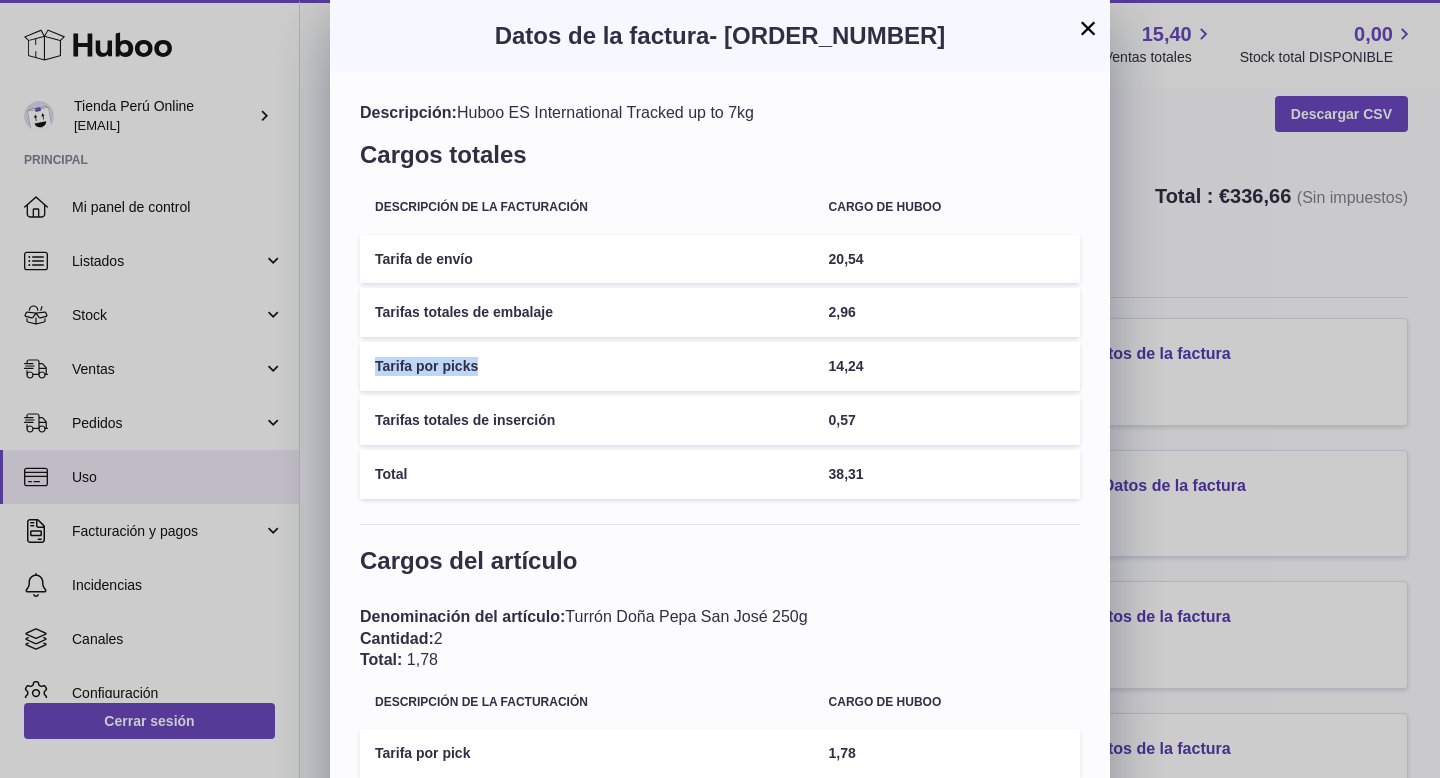 click on "×" at bounding box center (1088, 28) 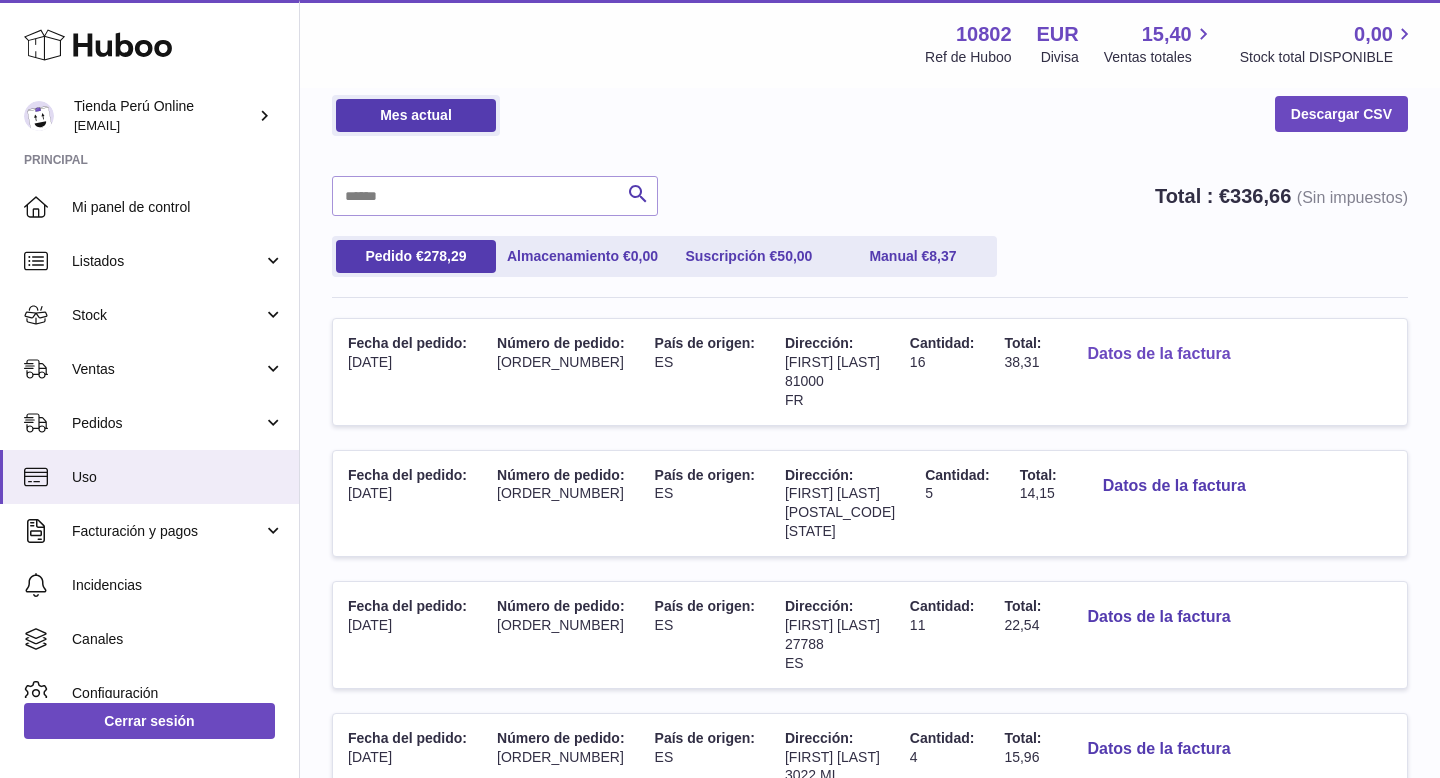 click on "Datos de la factura" at bounding box center [1158, 354] 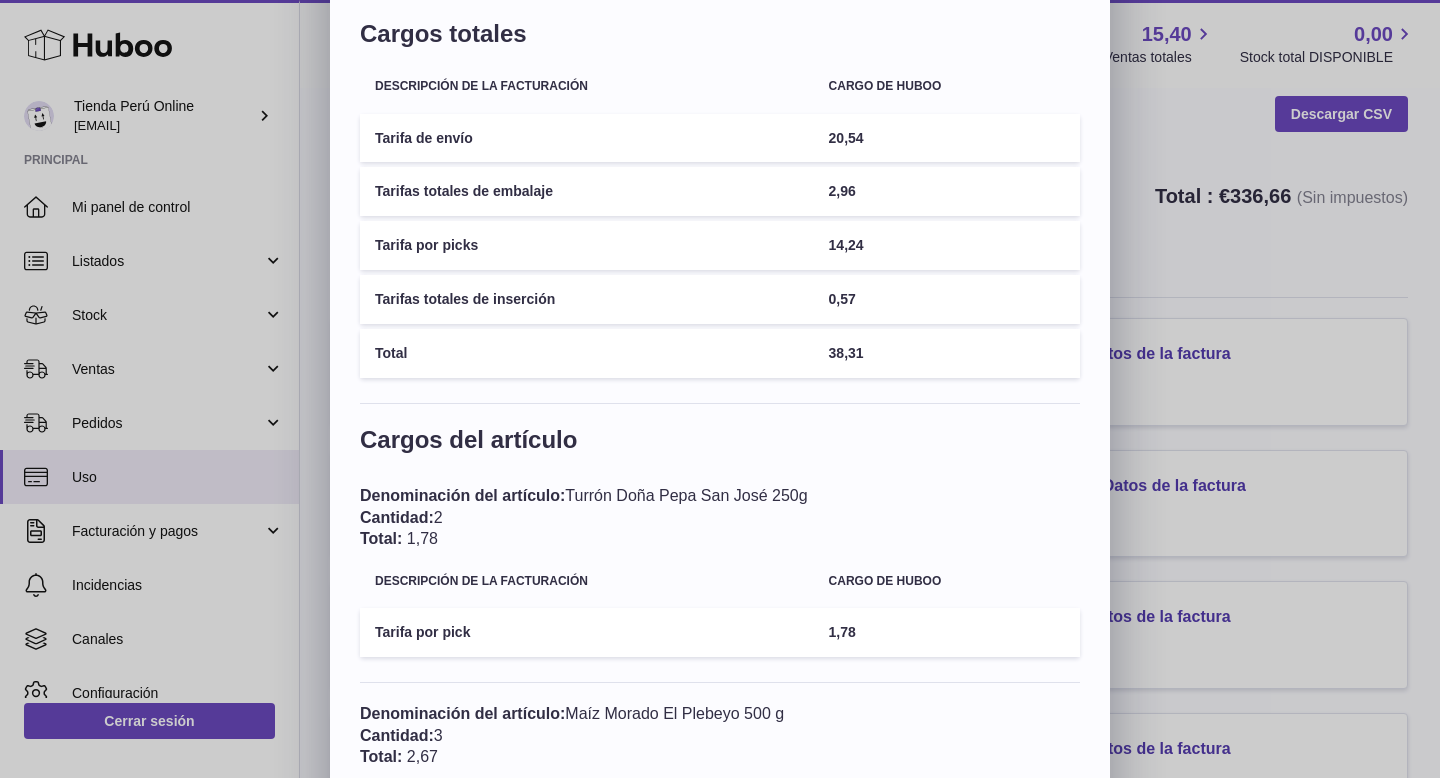 scroll, scrollTop: 117, scrollLeft: 0, axis: vertical 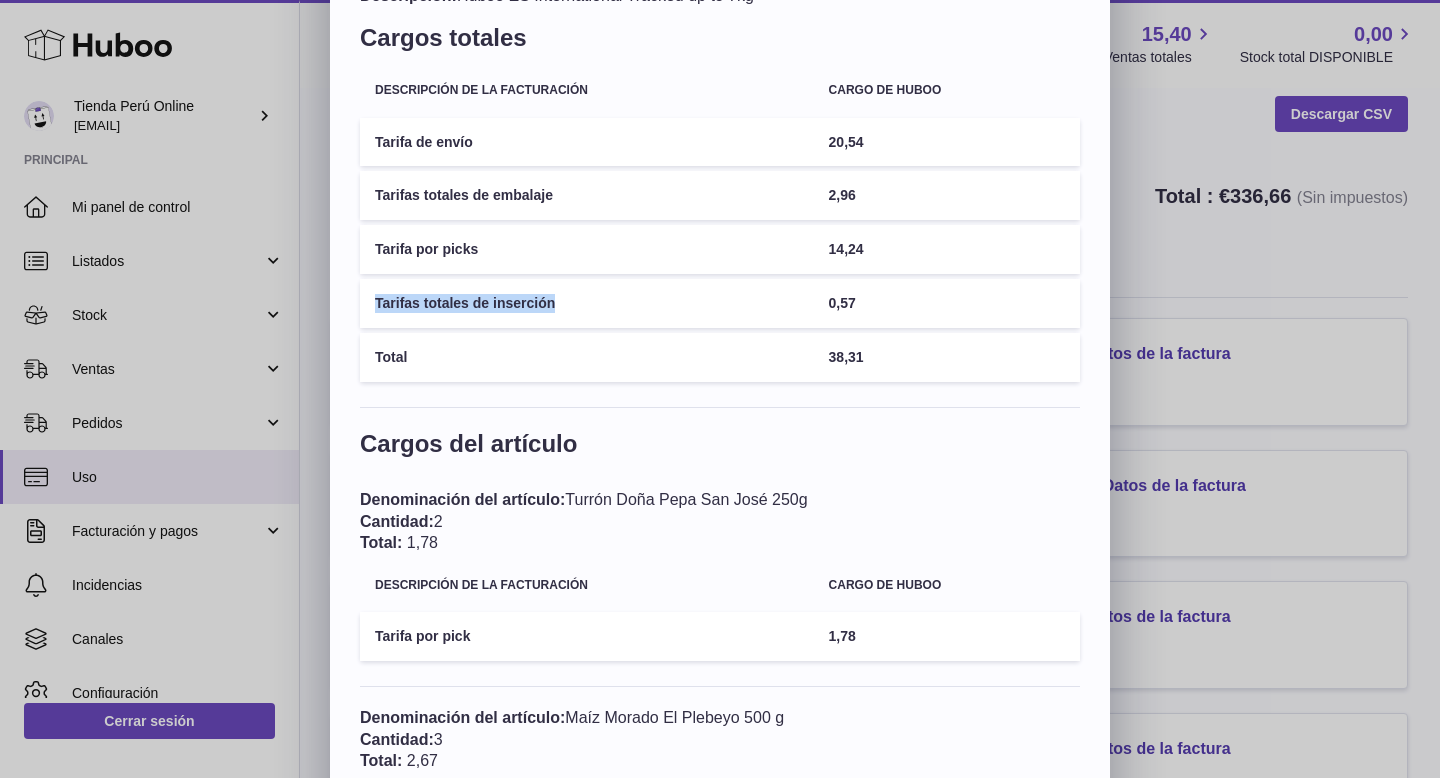drag, startPoint x: 378, startPoint y: 303, endPoint x: 567, endPoint y: 303, distance: 189 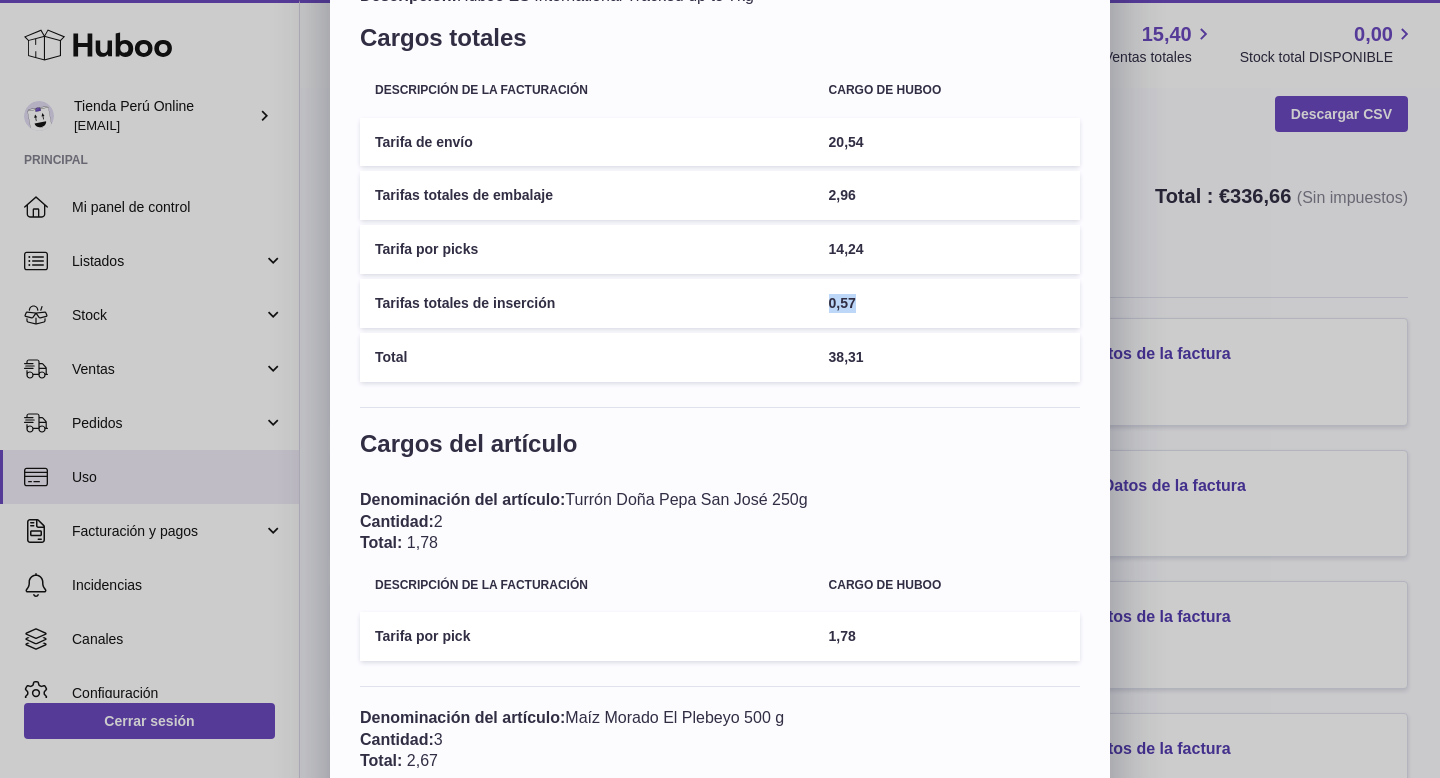 drag, startPoint x: 828, startPoint y: 302, endPoint x: 871, endPoint y: 303, distance: 43.011627 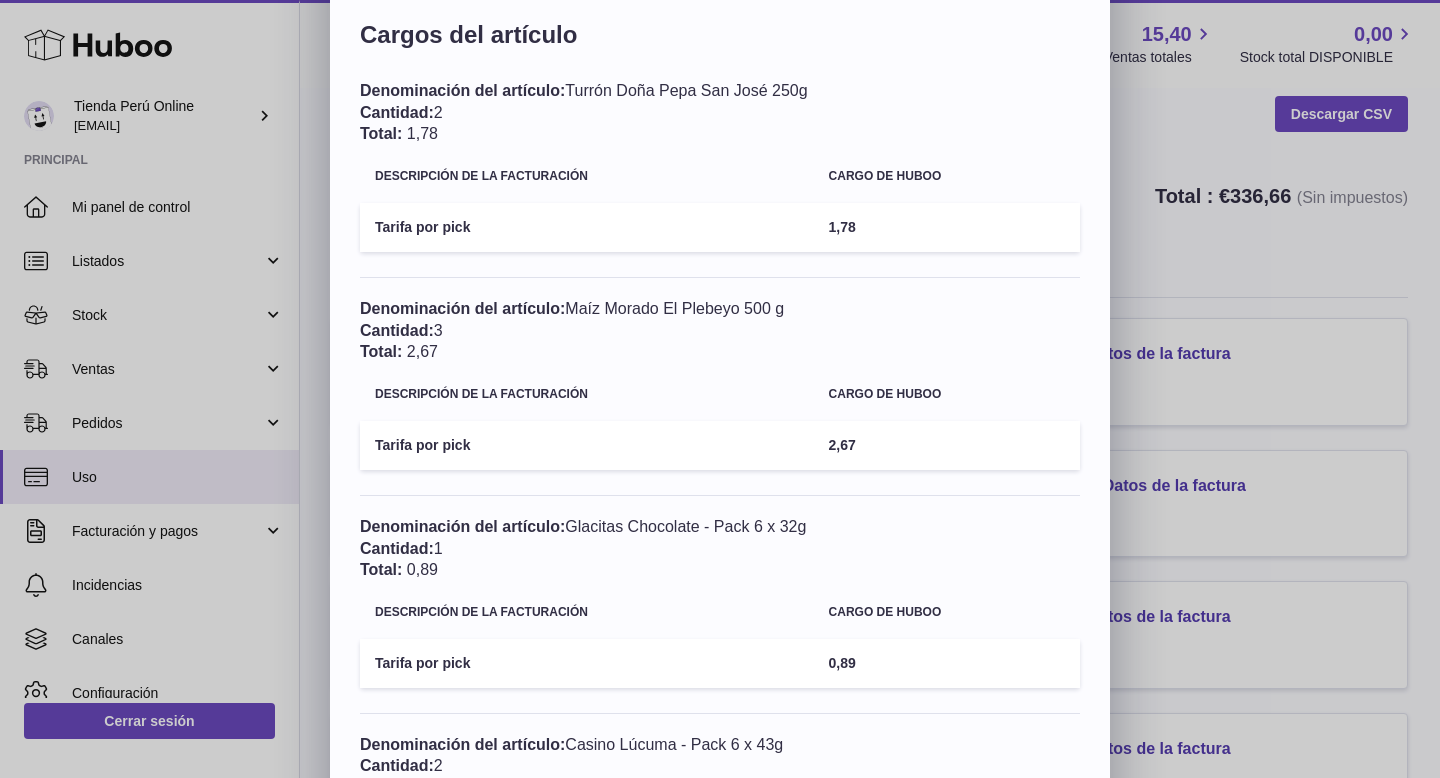 scroll, scrollTop: 0, scrollLeft: 0, axis: both 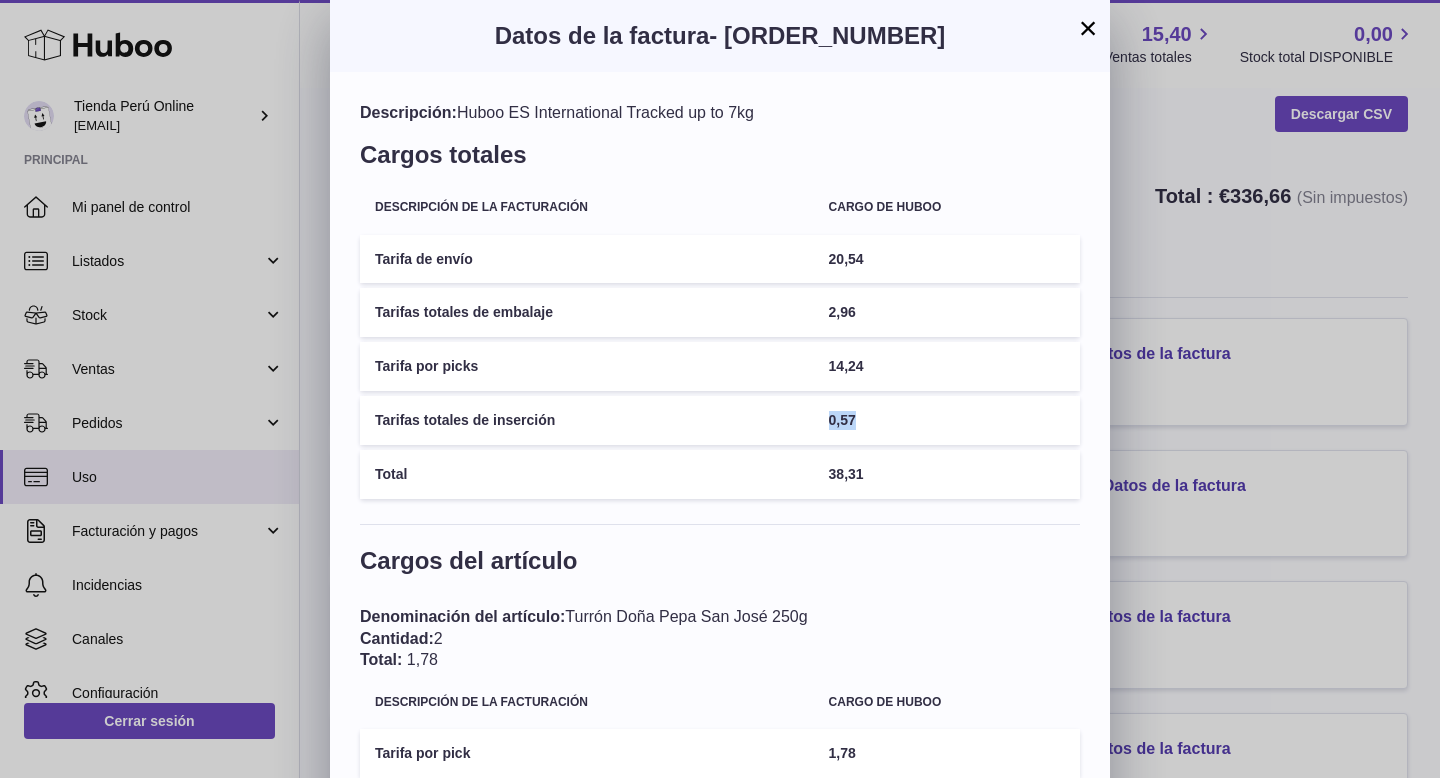 click on "×" at bounding box center [1088, 28] 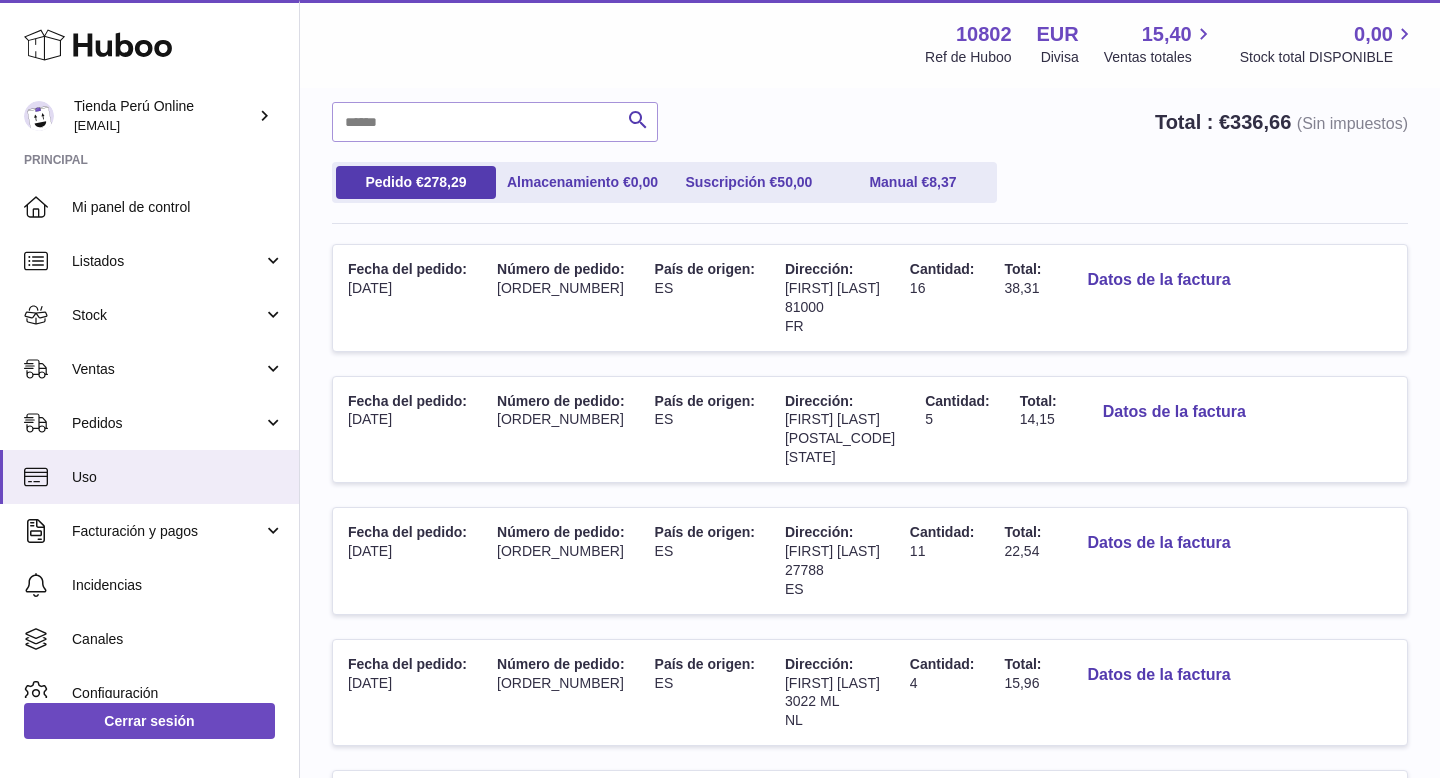scroll, scrollTop: 165, scrollLeft: 0, axis: vertical 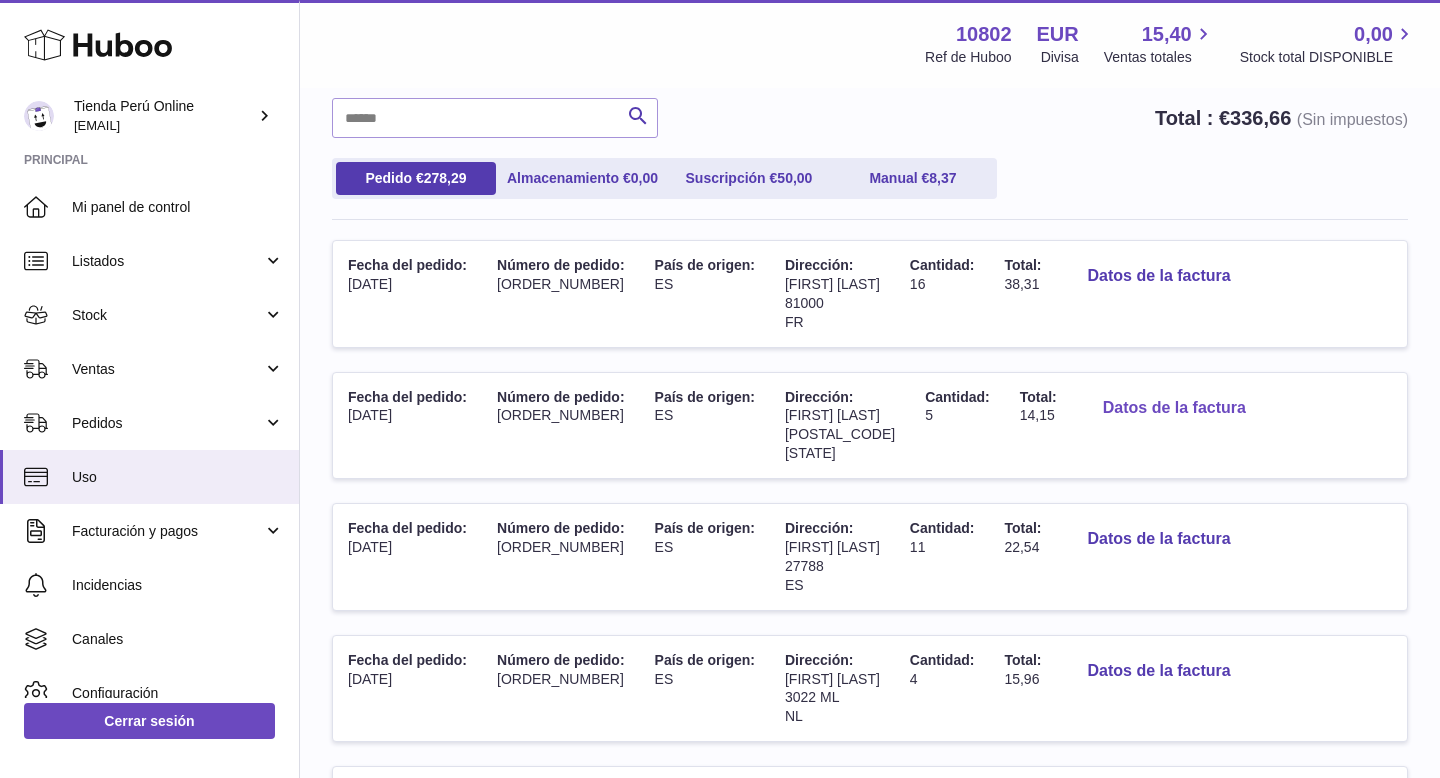 click on "Datos de la factura" at bounding box center [1174, 408] 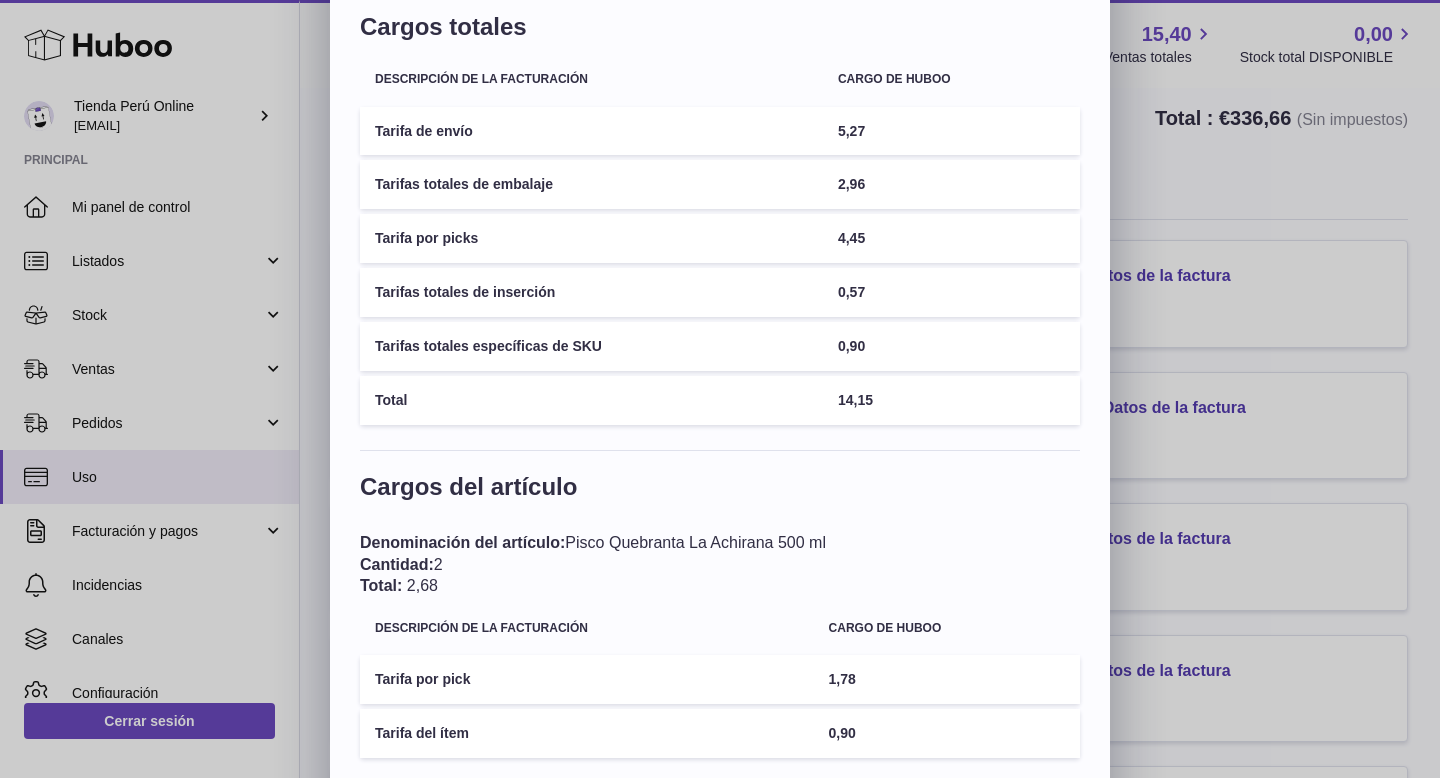 scroll, scrollTop: 129, scrollLeft: 0, axis: vertical 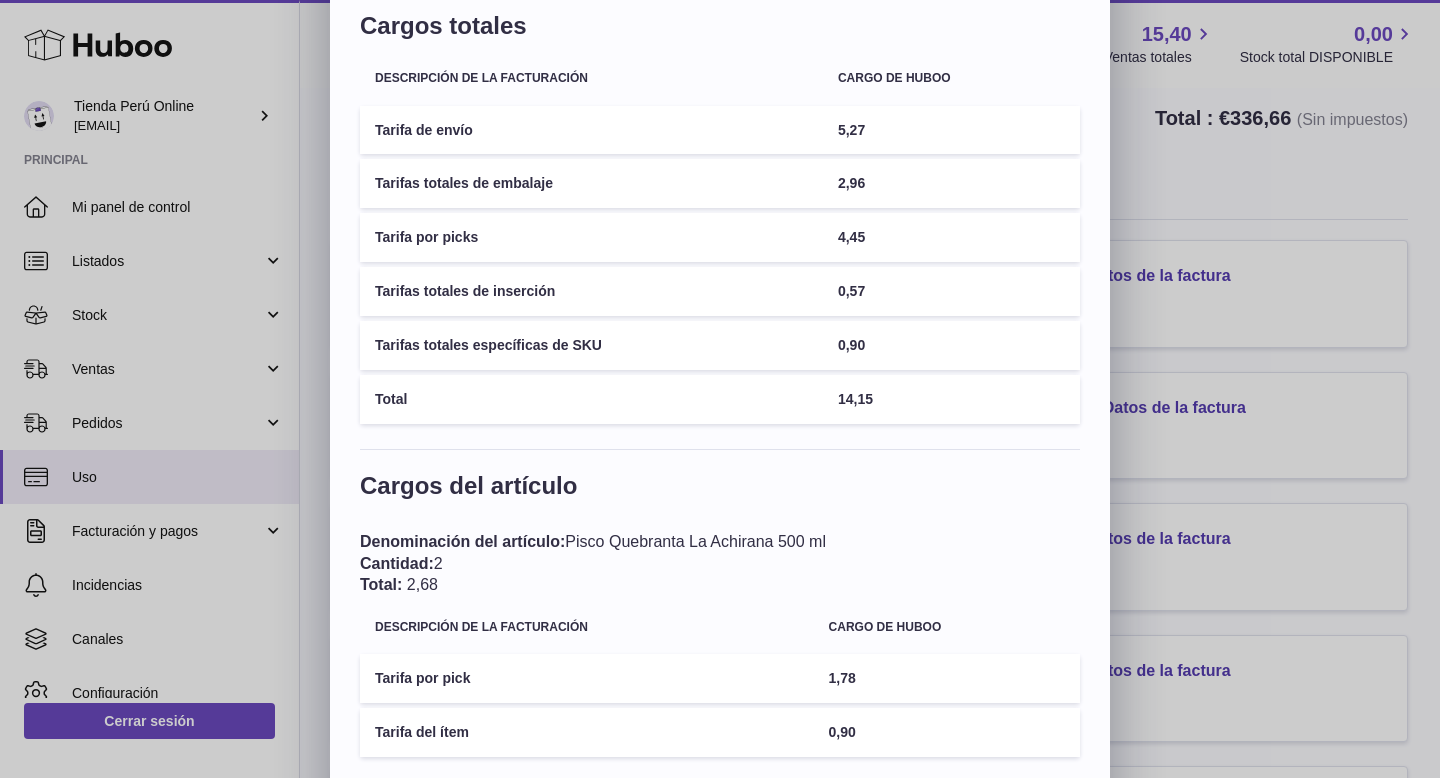 click on "×
Datos de la factura
- [ORDER_NUMBER]
Descripción:
Huboo ES Portugal Tracked Medium Parcel up to 5kg
Cargos totales   Descripción de la facturación   Cargo de Huboo   Tarifa de envío   5,27 Tarifas totales de embalaje   2,96 Tarifa por picks   4,45 Tarifas totales de inserción   0,57 Tarifas totales específicas de SKU   0,90 Total   14,15     Cargos del artículo
Denominación del artículo:
Pisco Quebranta La Achirana 500 ml   Cantidad:
2   Total:   2,68   Descripción de la facturación   Cargo de Huboo   Tarifa por pick   1,78 Tarifa del ítem   0,90
Denominación del artículo:
Arveja Verde Partida América 500g   Cantidad:
1   Total:   0,89   Descripción de la facturación   Cargo de Huboo   Tarifa por pick   0,89
Denominación del artículo:
Maíz Cancha El Plebeyo 500 g   Cantidad:
2   Total:   1,78" at bounding box center [720, 590] 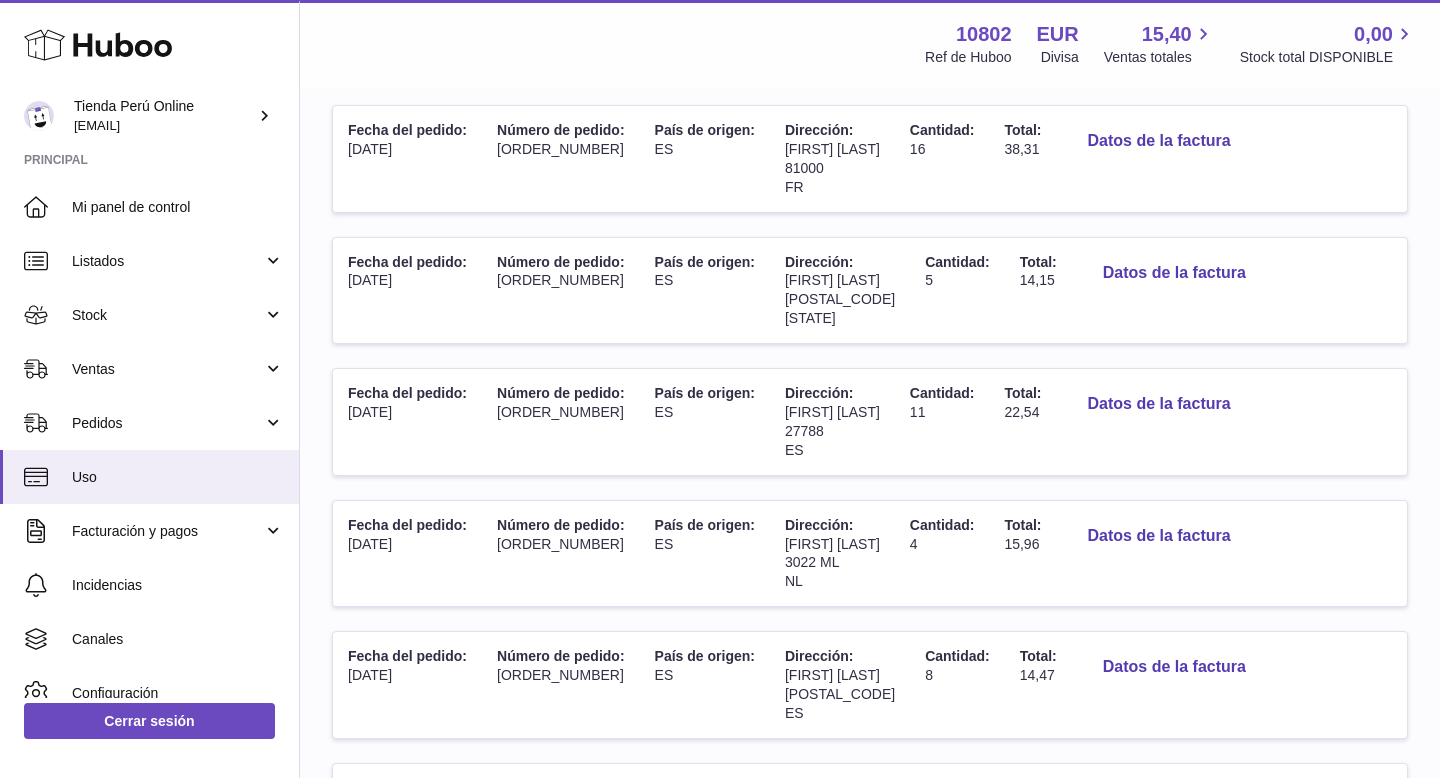 scroll, scrollTop: 299, scrollLeft: 0, axis: vertical 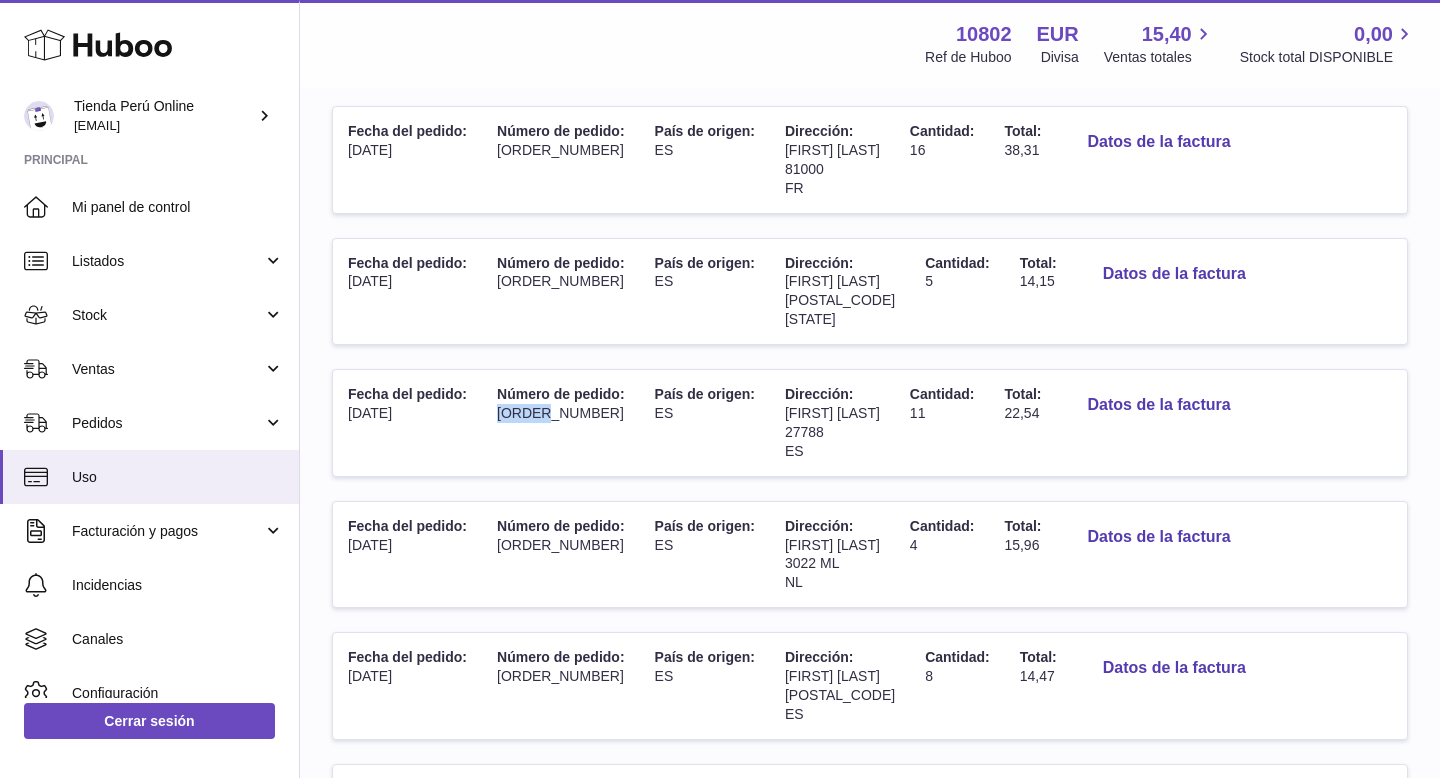 drag, startPoint x: 496, startPoint y: 411, endPoint x: 554, endPoint y: 412, distance: 58.00862 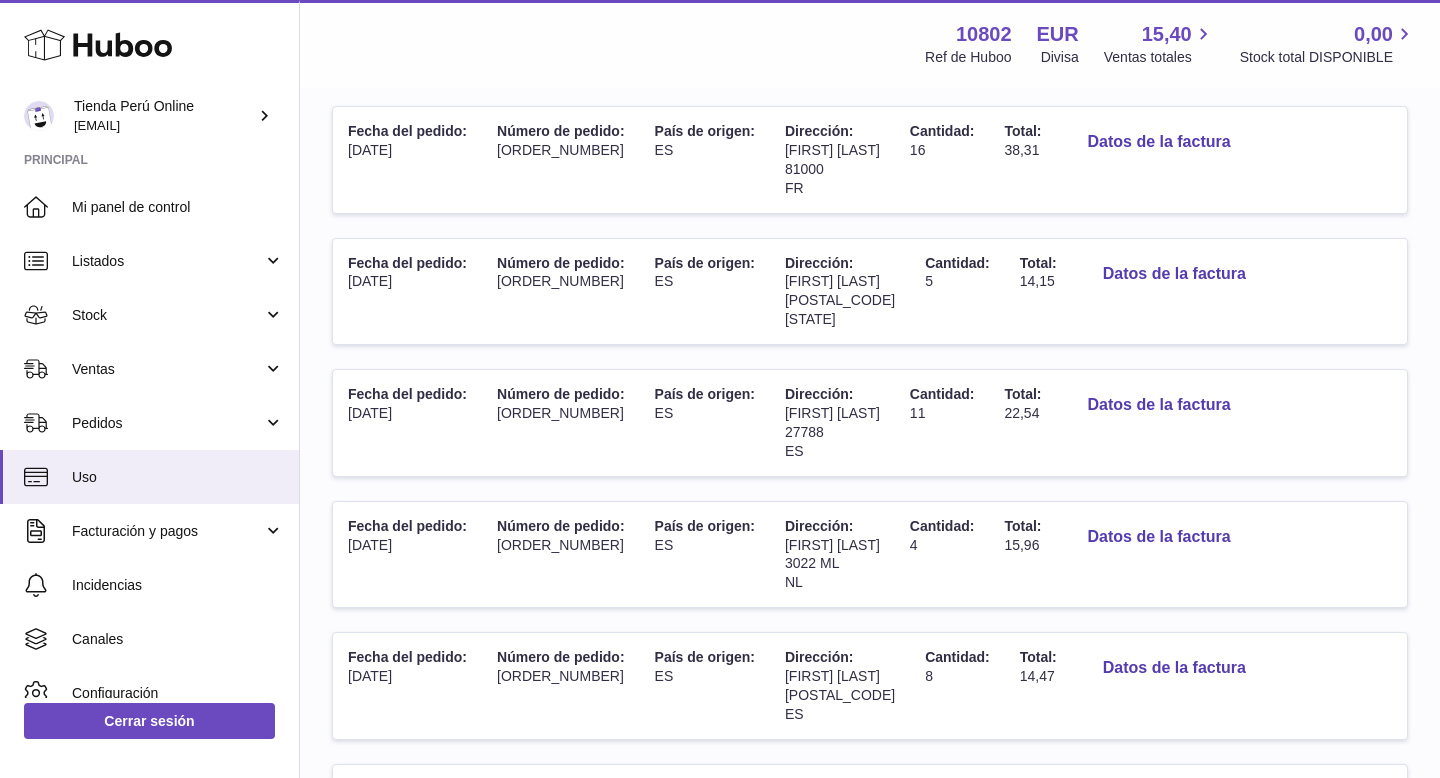 click on "País de origen: ES" at bounding box center (705, 423) 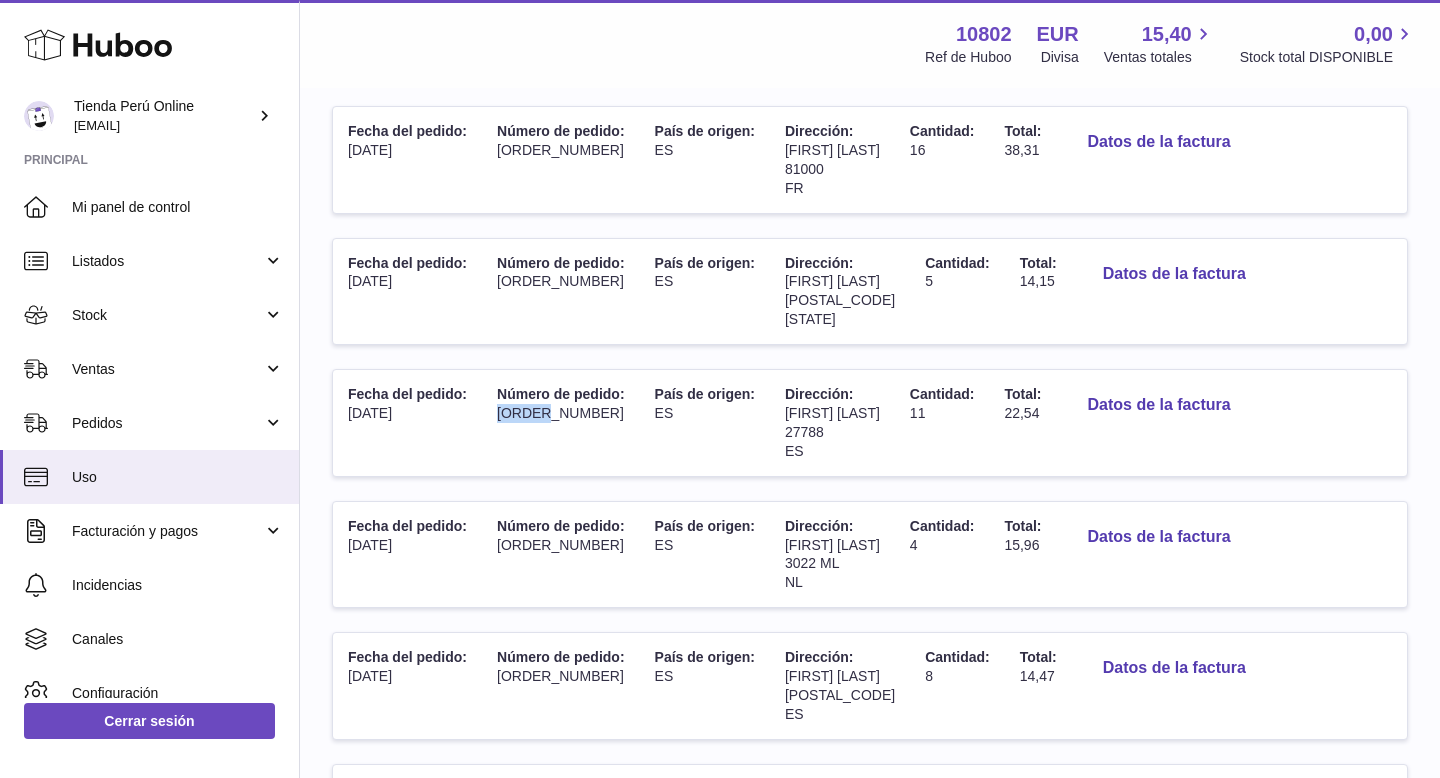 drag, startPoint x: 496, startPoint y: 416, endPoint x: 552, endPoint y: 413, distance: 56.0803 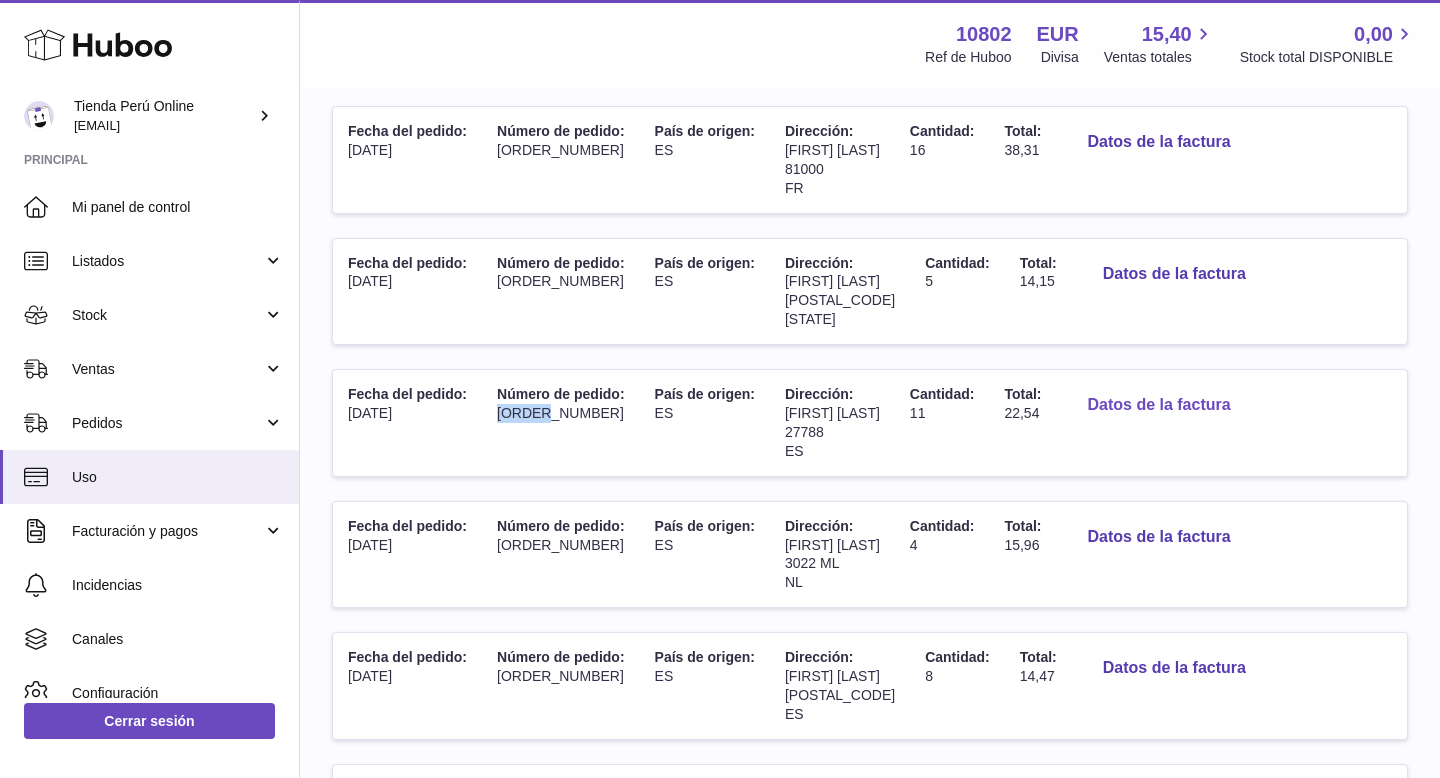 click on "Datos de la factura" at bounding box center [1158, 405] 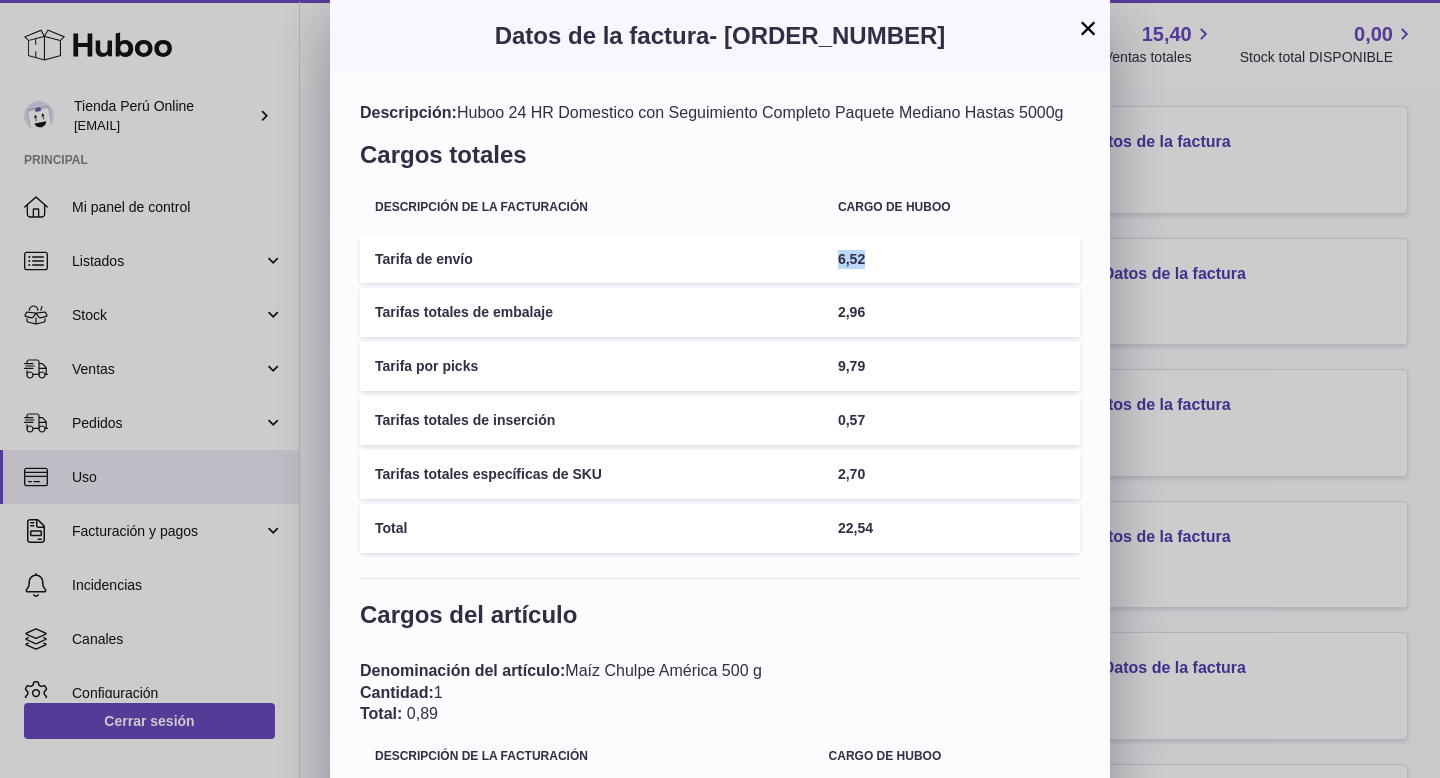 drag, startPoint x: 835, startPoint y: 259, endPoint x: 877, endPoint y: 259, distance: 42 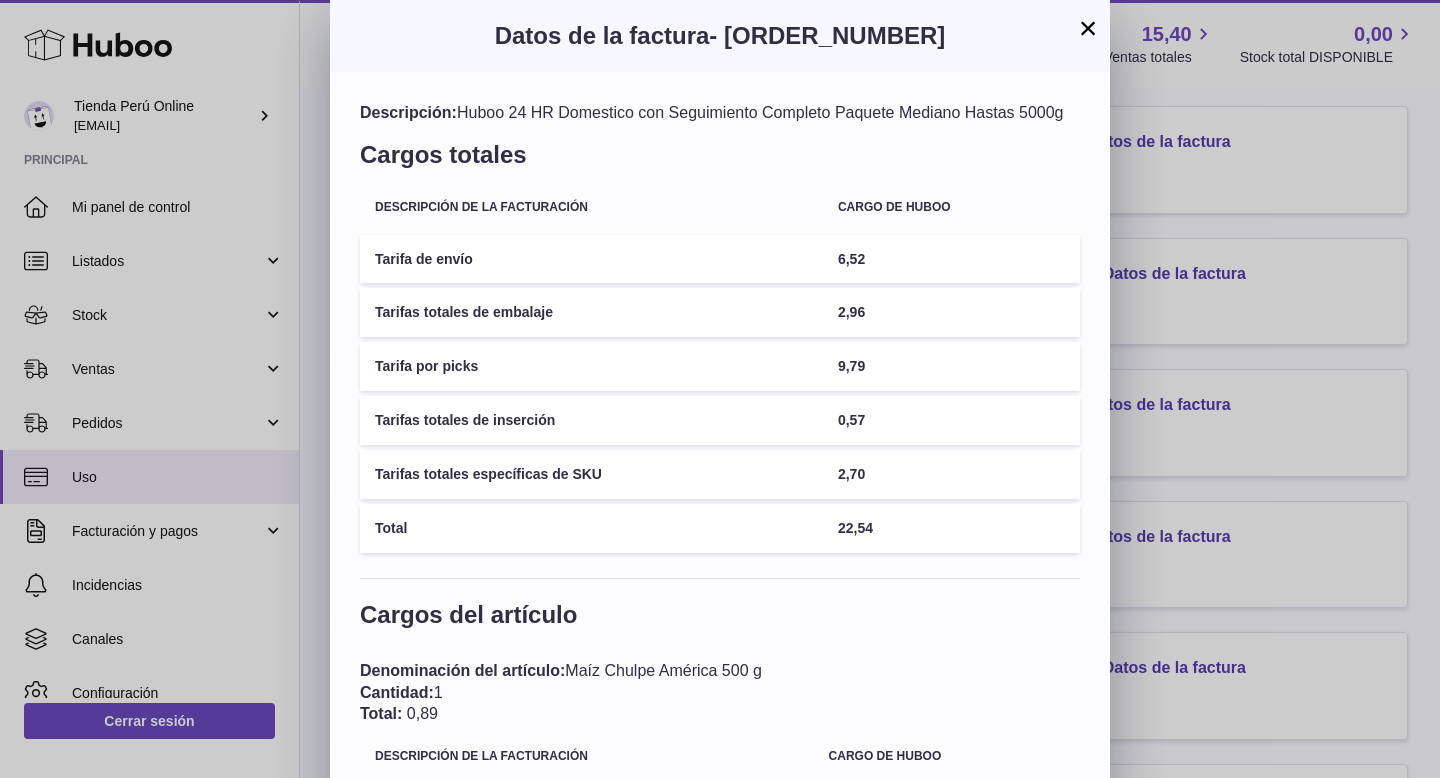 click on "0,57" at bounding box center [951, 420] 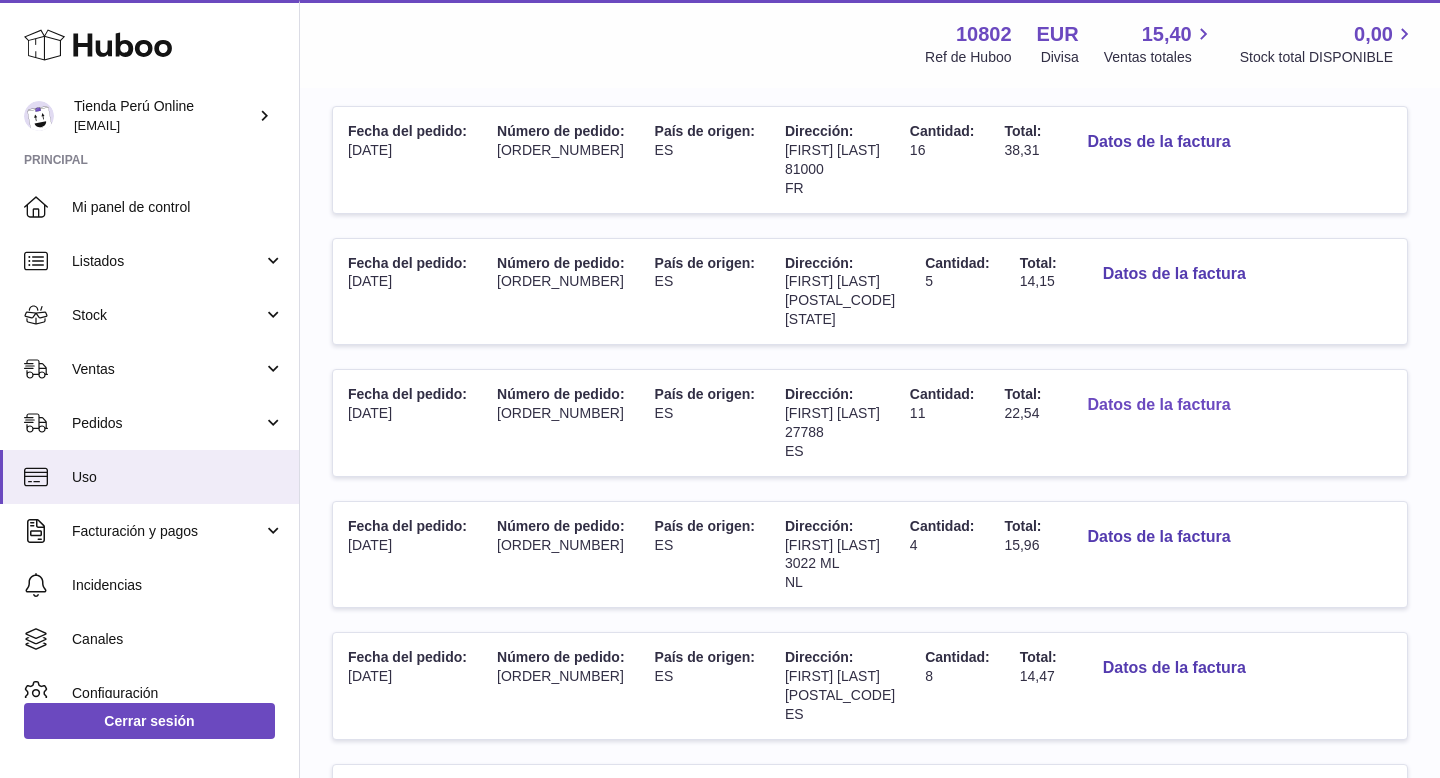 click on "Datos de la factura" at bounding box center [1158, 405] 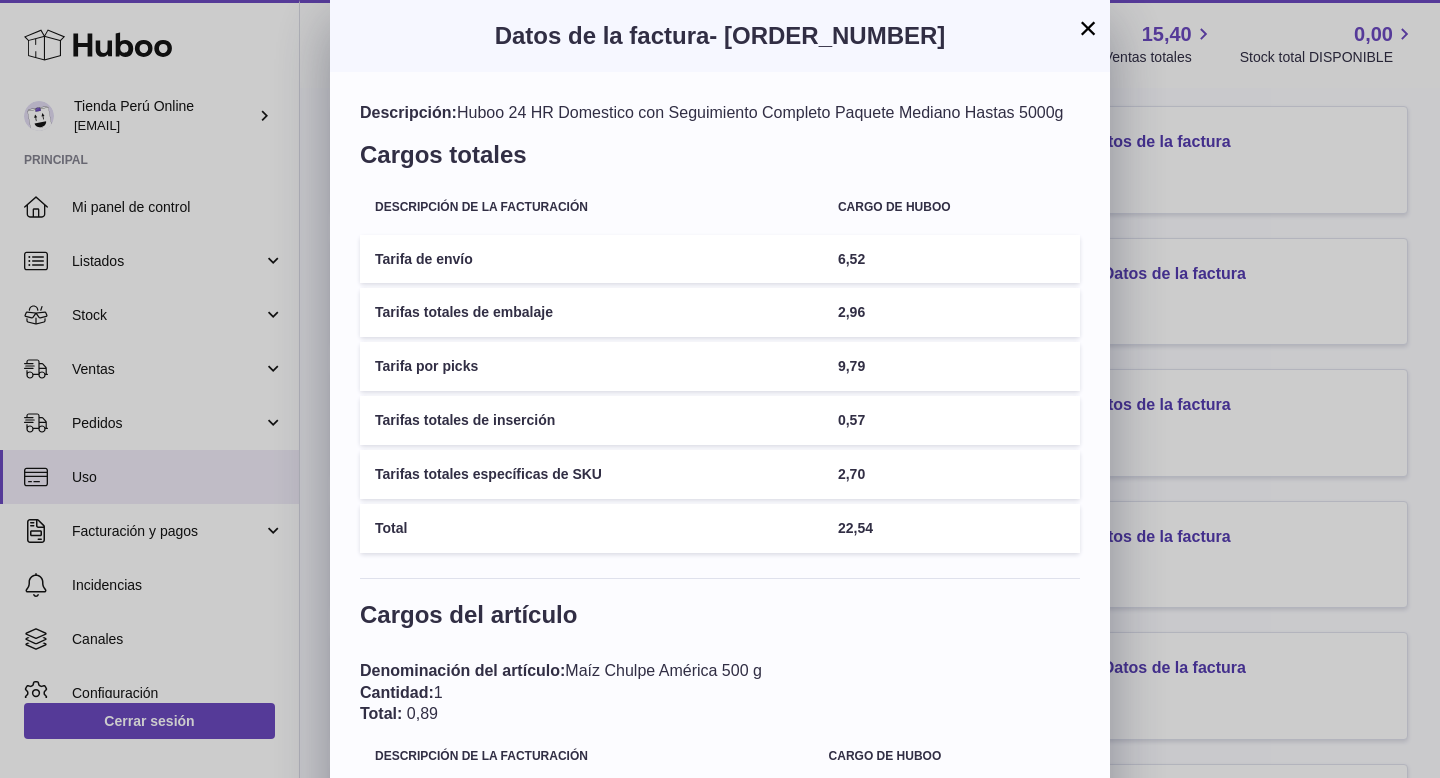 click on "×" at bounding box center [1088, 28] 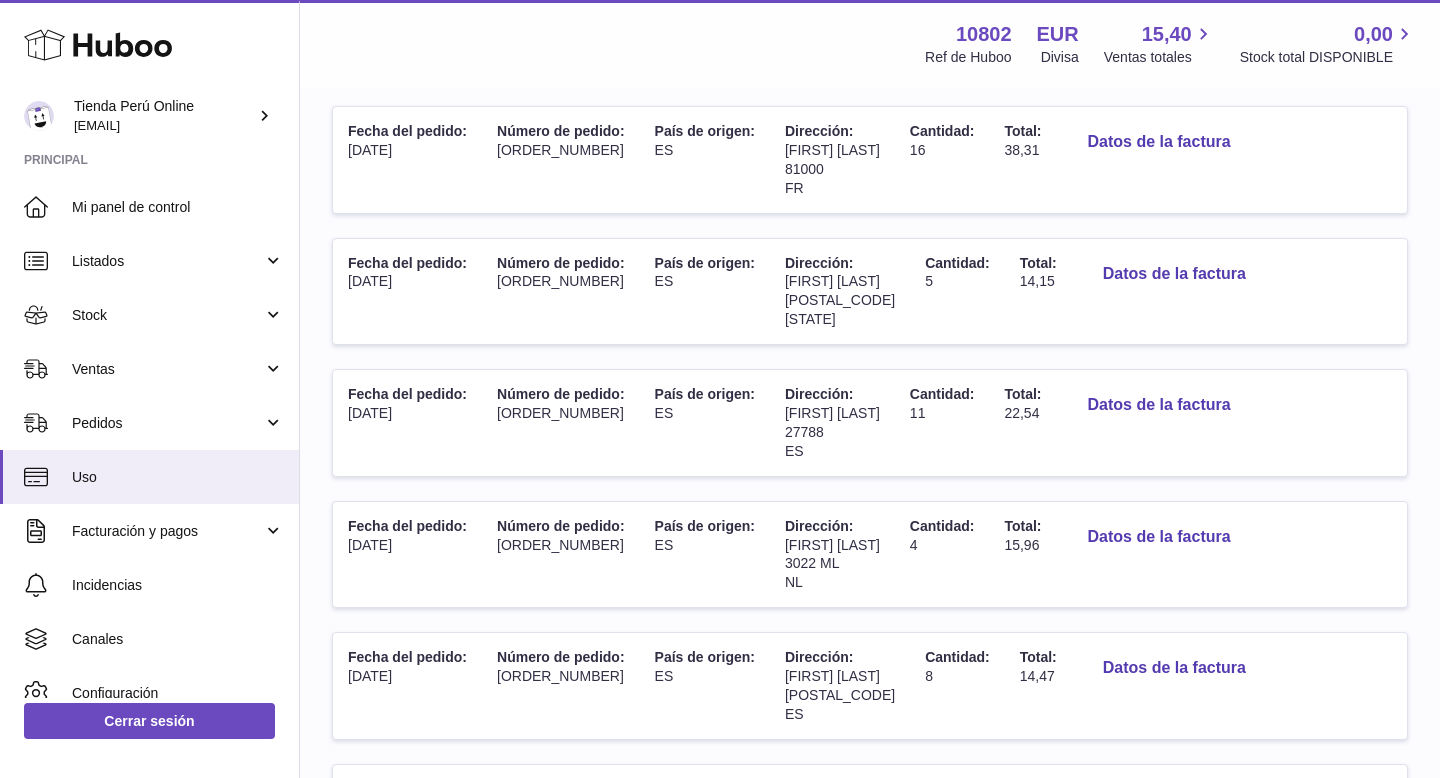 scroll, scrollTop: 295, scrollLeft: 0, axis: vertical 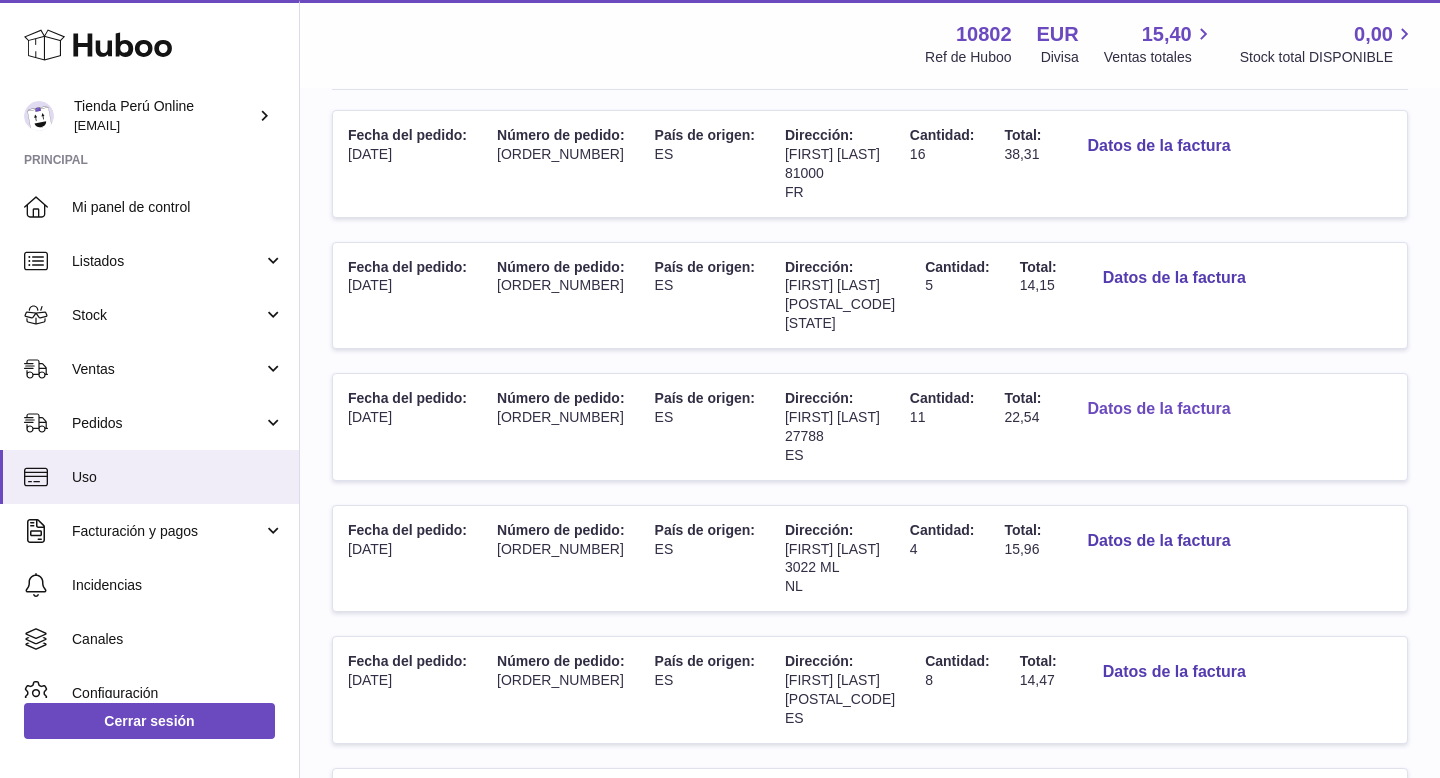 click on "Datos de la factura" at bounding box center [1158, 409] 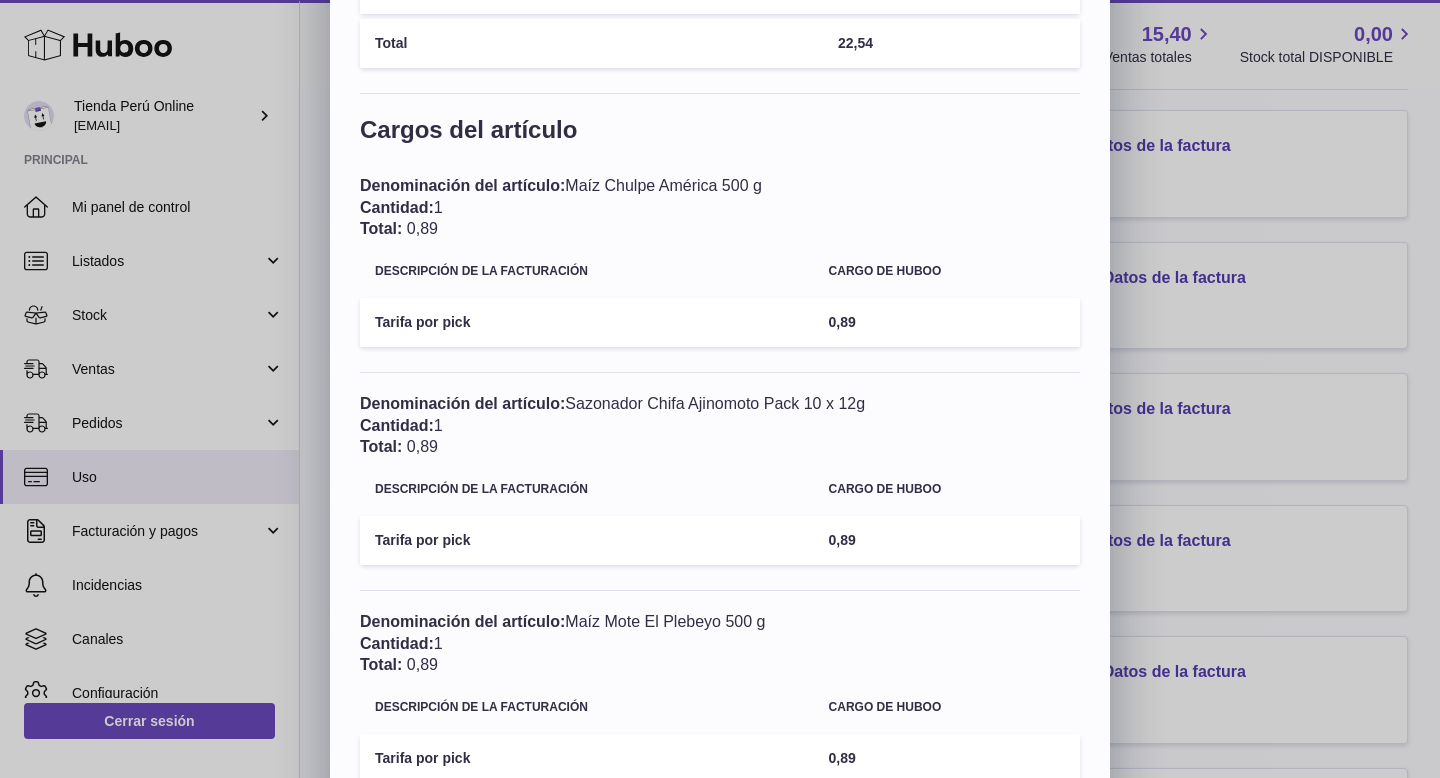 scroll, scrollTop: 110, scrollLeft: 0, axis: vertical 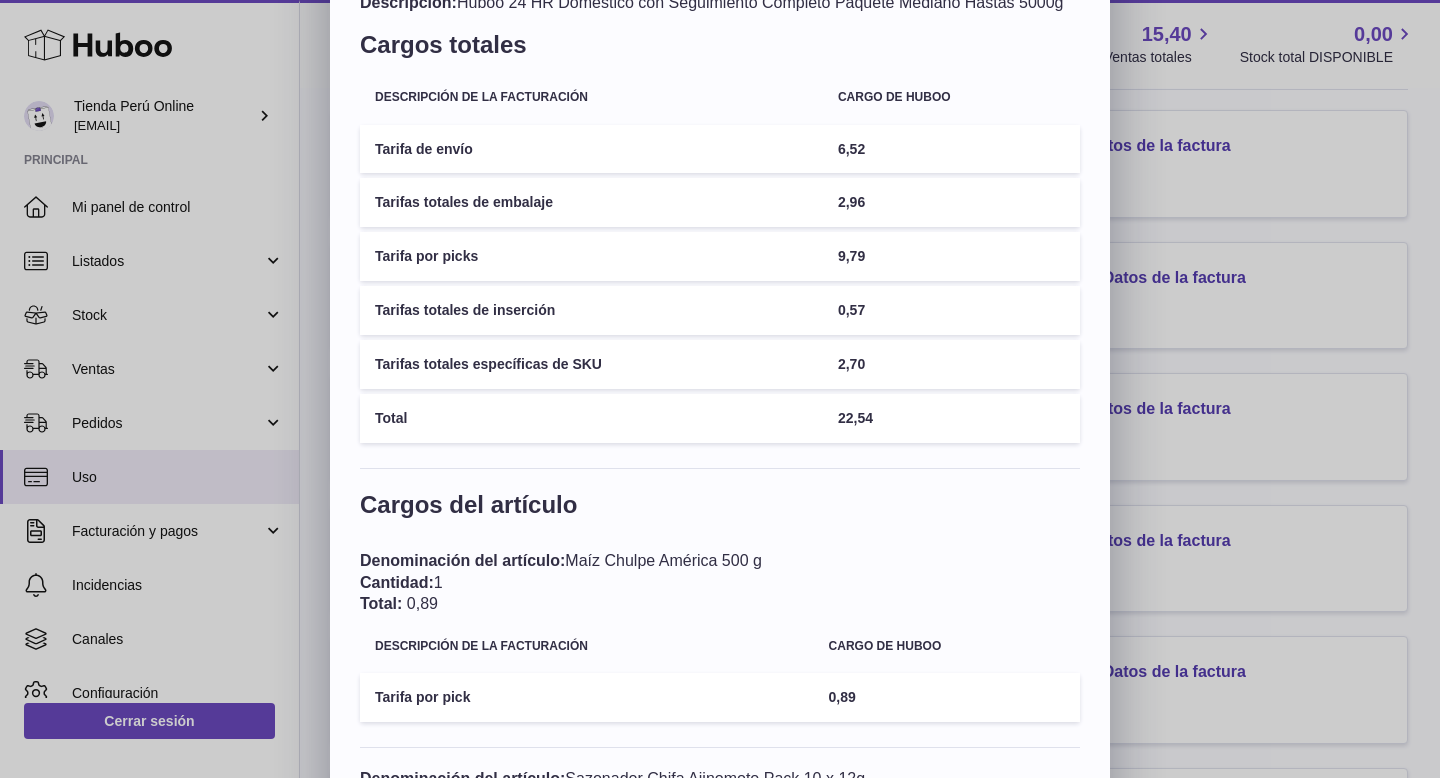 click on "×
Datos de la factura
- [ORDER_NUMBER]
Descripción:
Huboo 24 HR Domestico con Seguimiento Completo Paquete Mediano Hastas 5000g
Cargos totales   Descripción de la facturación   Cargo de Huboo   Tarifa de envío   6,52 Tarifas totales de embalaje   2,96 Tarifa por picks   9,79 Tarifas totales de inserción   0,57 Tarifas totales específicas de SKU   2,70 Total   22,54     Cargos del artículo
Denominación del artículo:
Maíz Chulpe América 500 g   Cantidad:
1   Total:   0,89   Descripción de la facturación   Cargo de Huboo   Tarifa por pick   0,89
Denominación del artículo:
Sazonador Chifa Ajinomoto Pack 10 x 12g   Cantidad:
1   Total:   0,89   Descripción de la facturación   Cargo de Huboo   Tarifa por pick   0,89
Denominación del artículo:
Maíz Mote El Plebeyo 500 g   Cantidad:
1   Total:   0,89" at bounding box center (720, 1370) 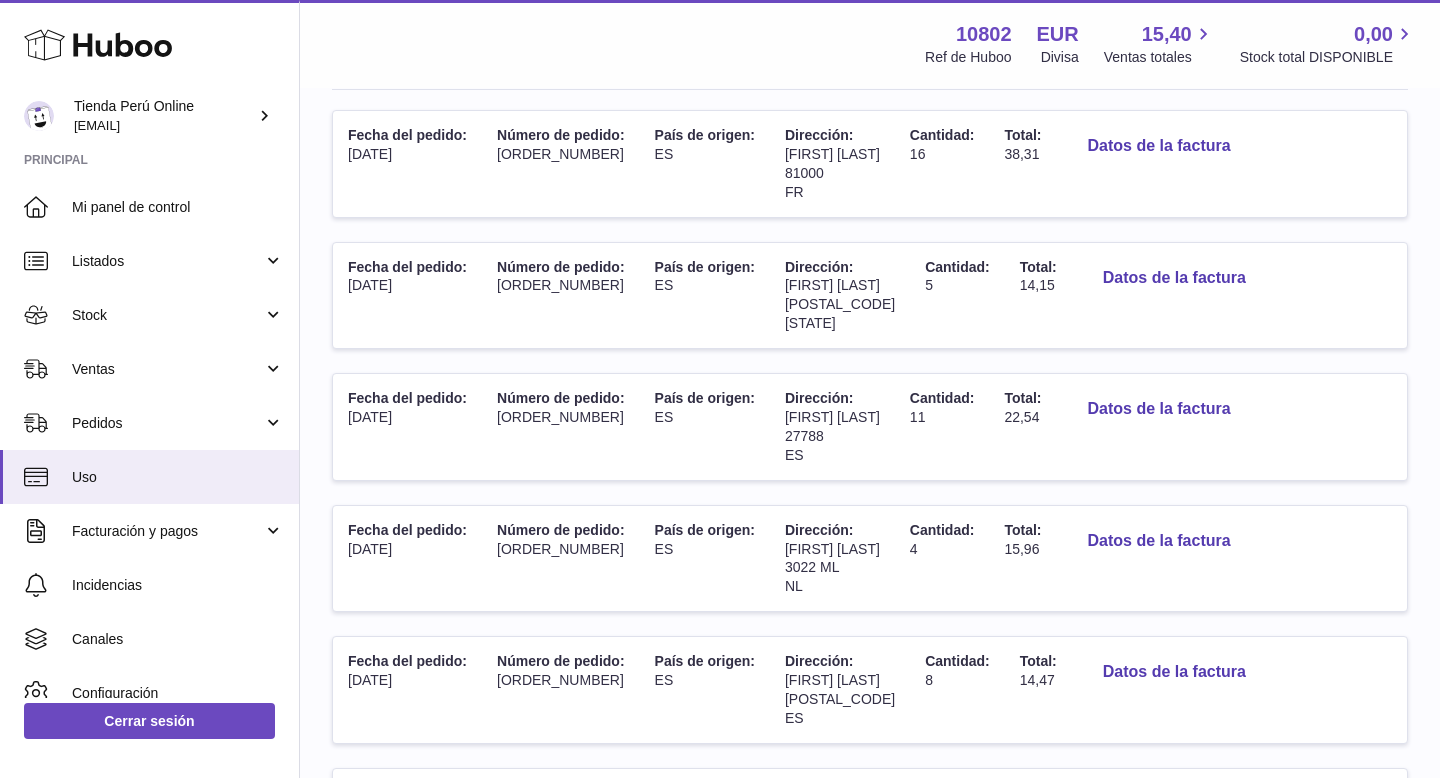 scroll, scrollTop: 0, scrollLeft: 0, axis: both 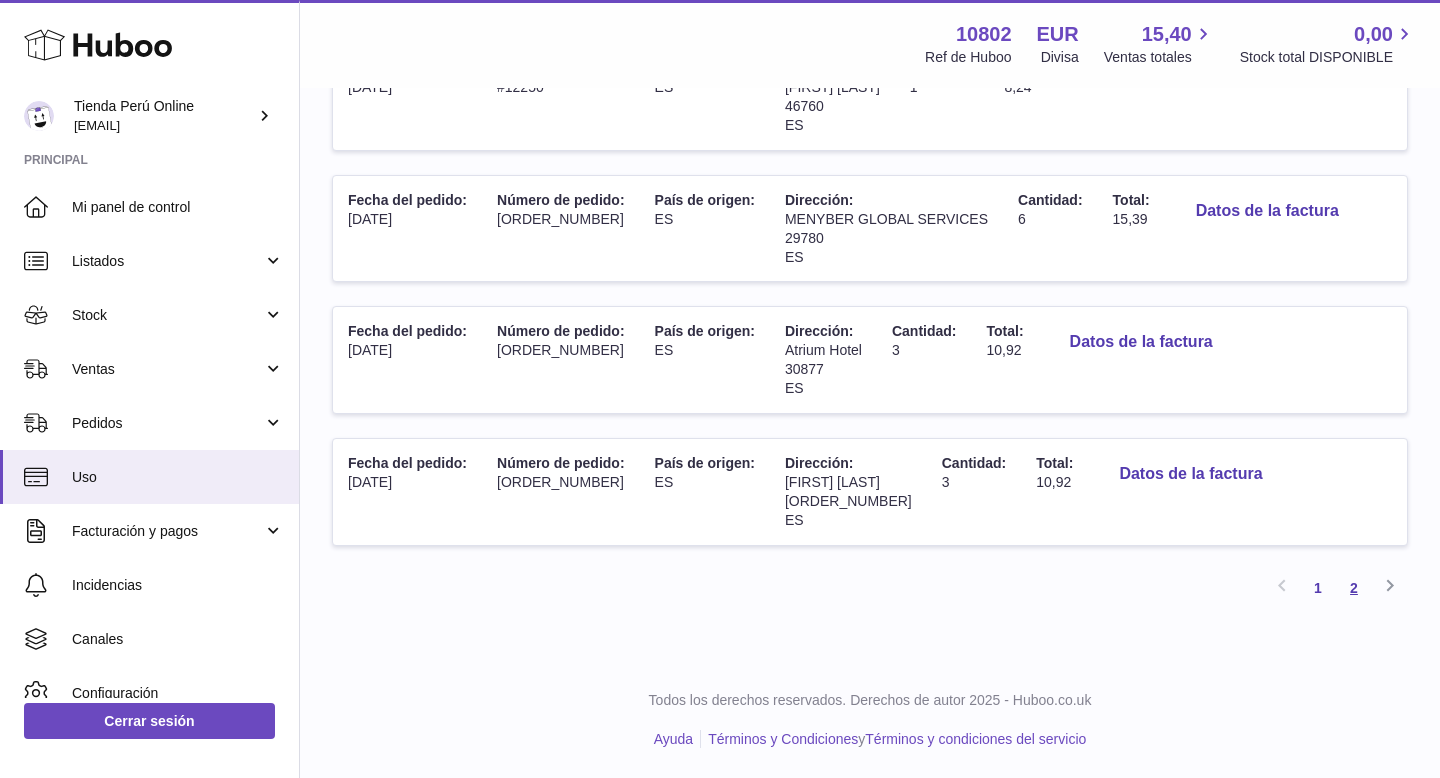 click on "2" at bounding box center [1354, 588] 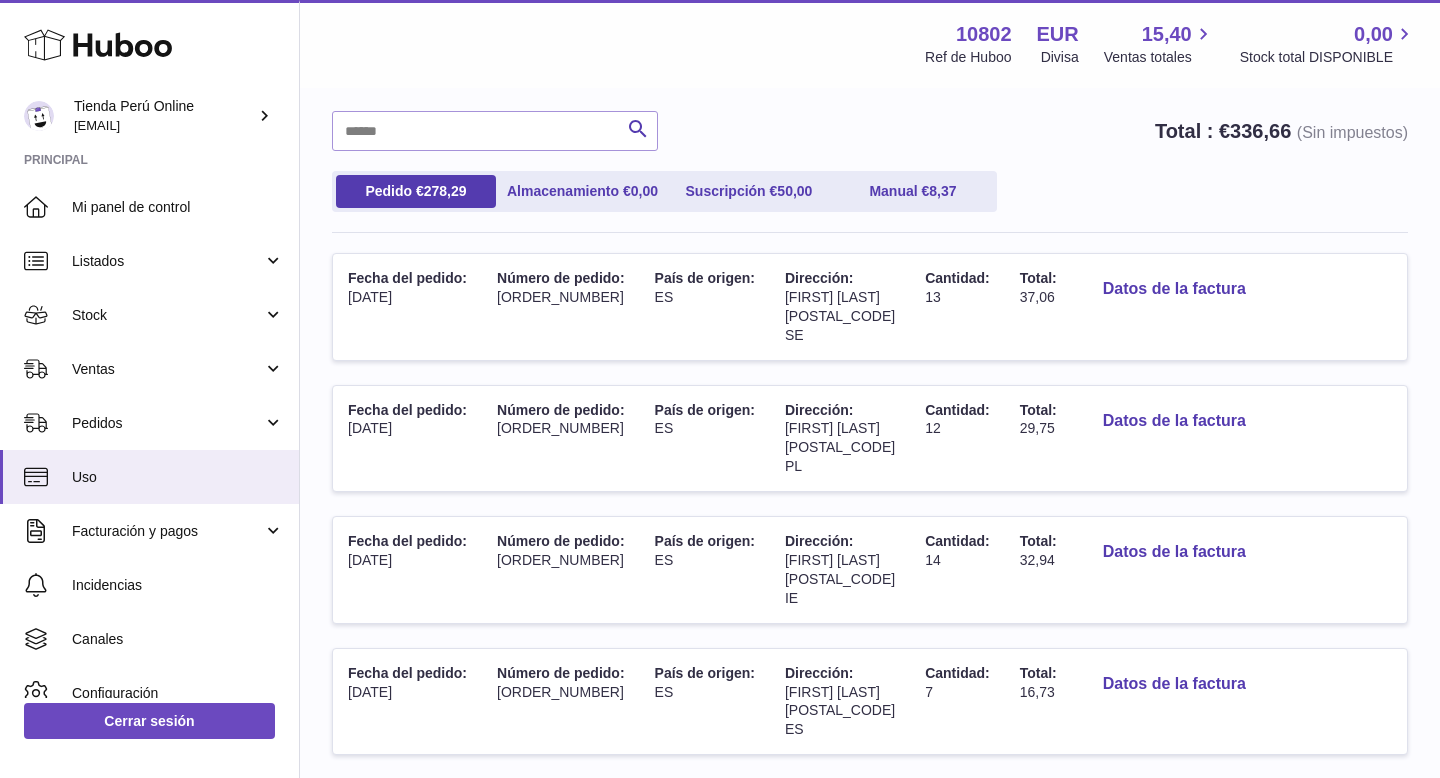 scroll, scrollTop: 154, scrollLeft: 0, axis: vertical 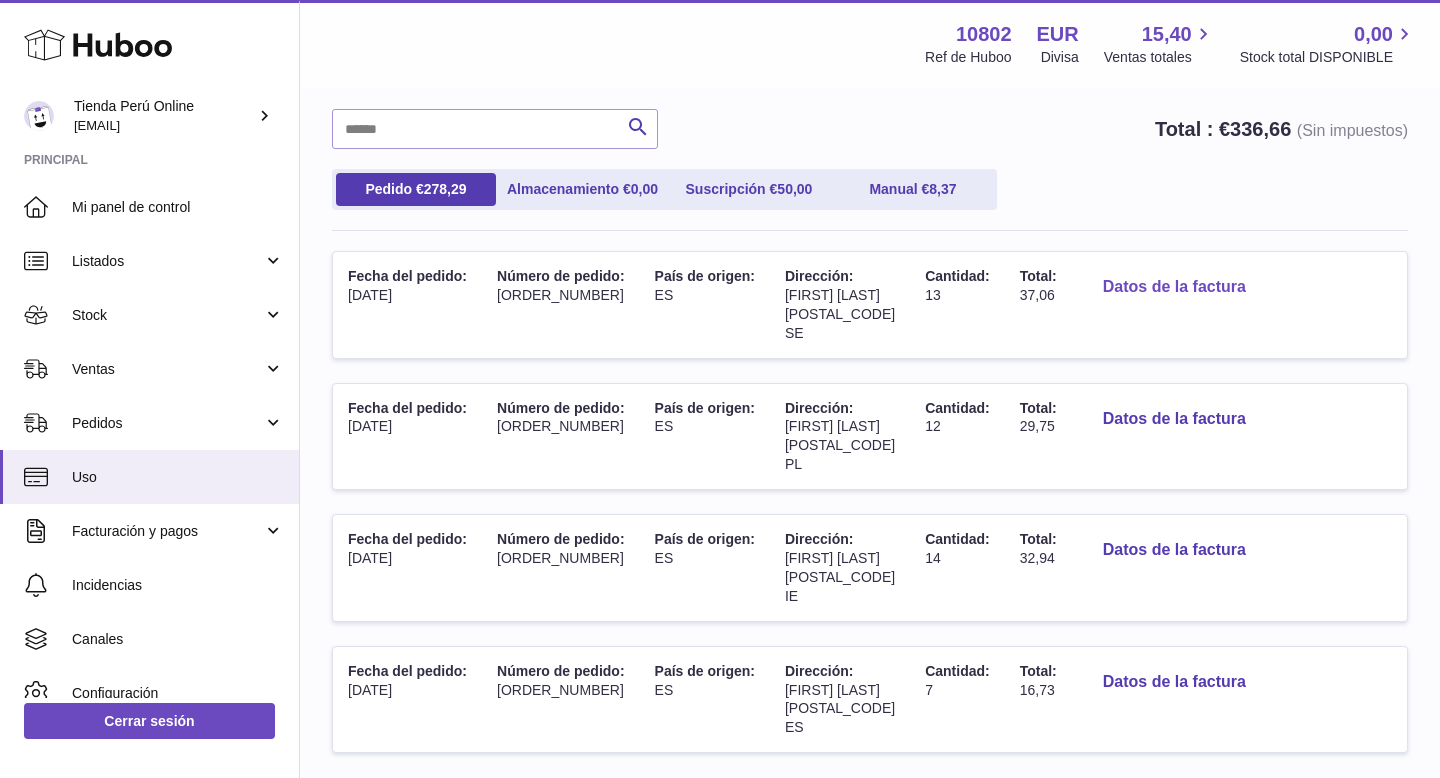 click on "Datos de la factura" at bounding box center [1174, 287] 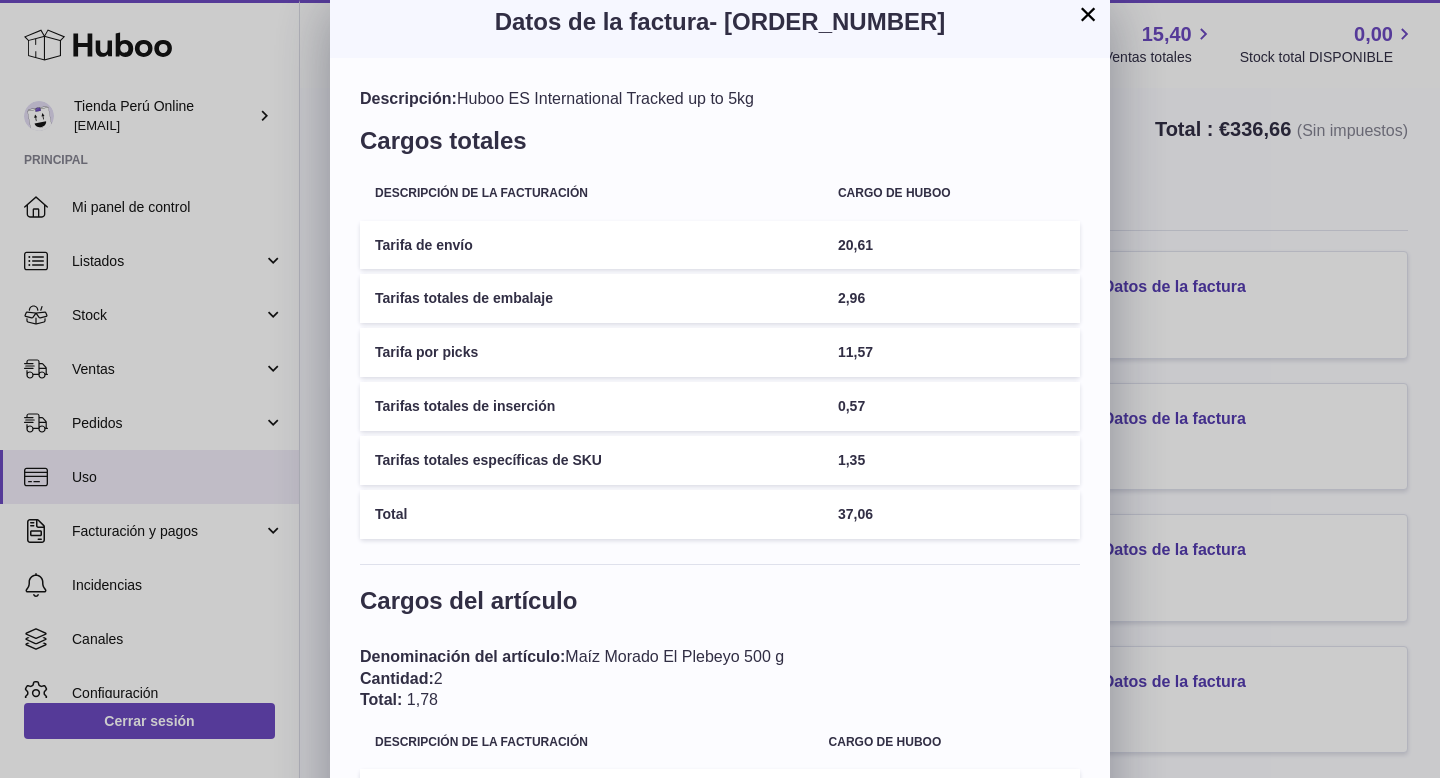 scroll, scrollTop: 0, scrollLeft: 0, axis: both 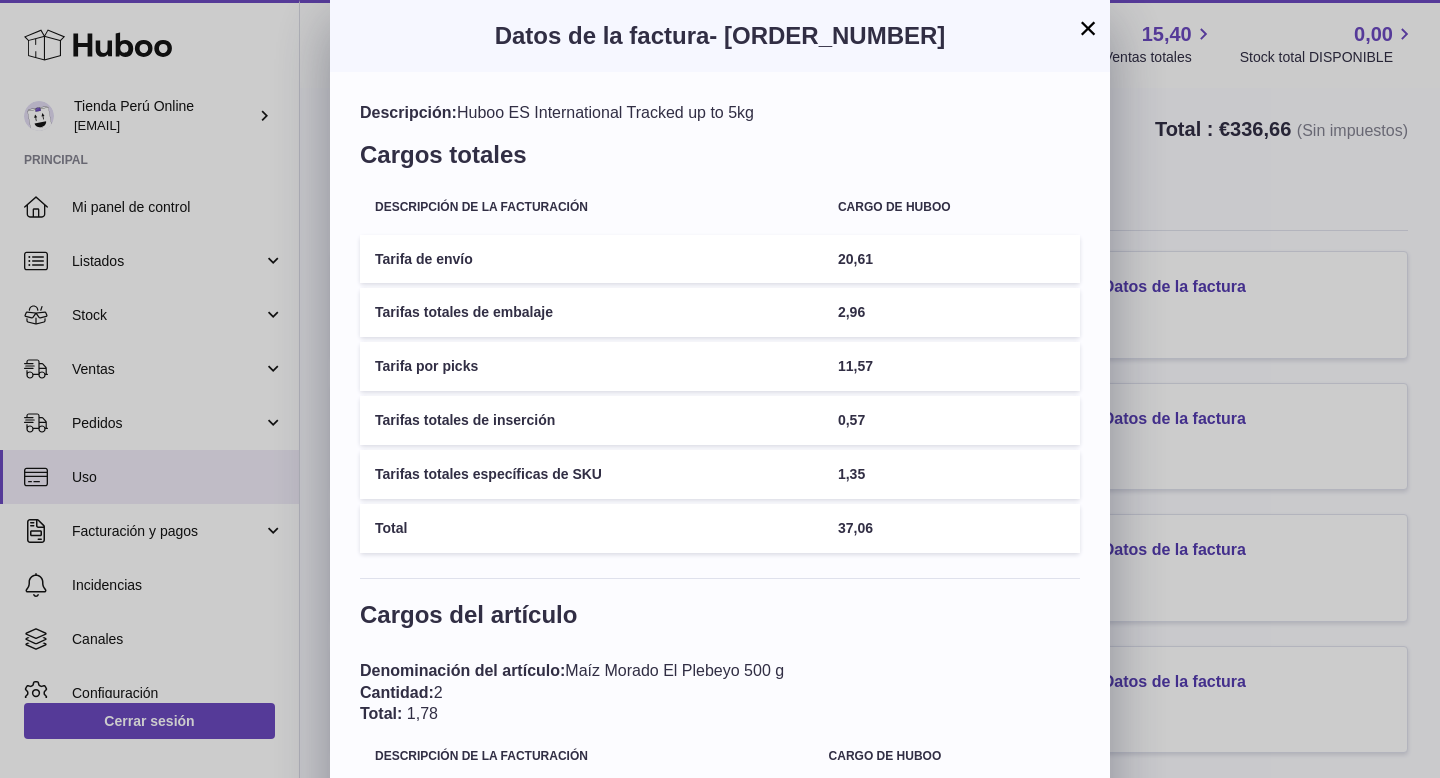 click on "×" at bounding box center (1088, 28) 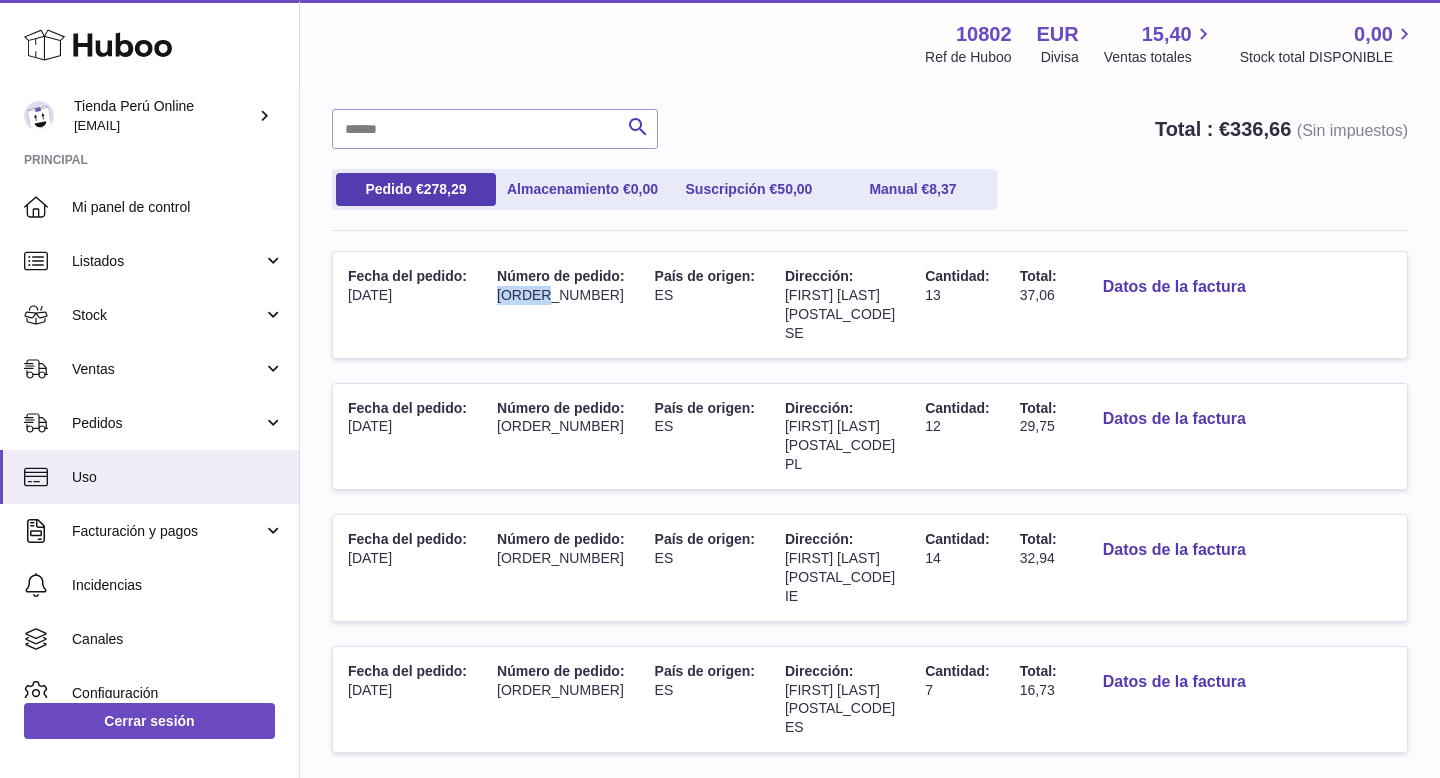 drag, startPoint x: 493, startPoint y: 295, endPoint x: 549, endPoint y: 297, distance: 56.0357 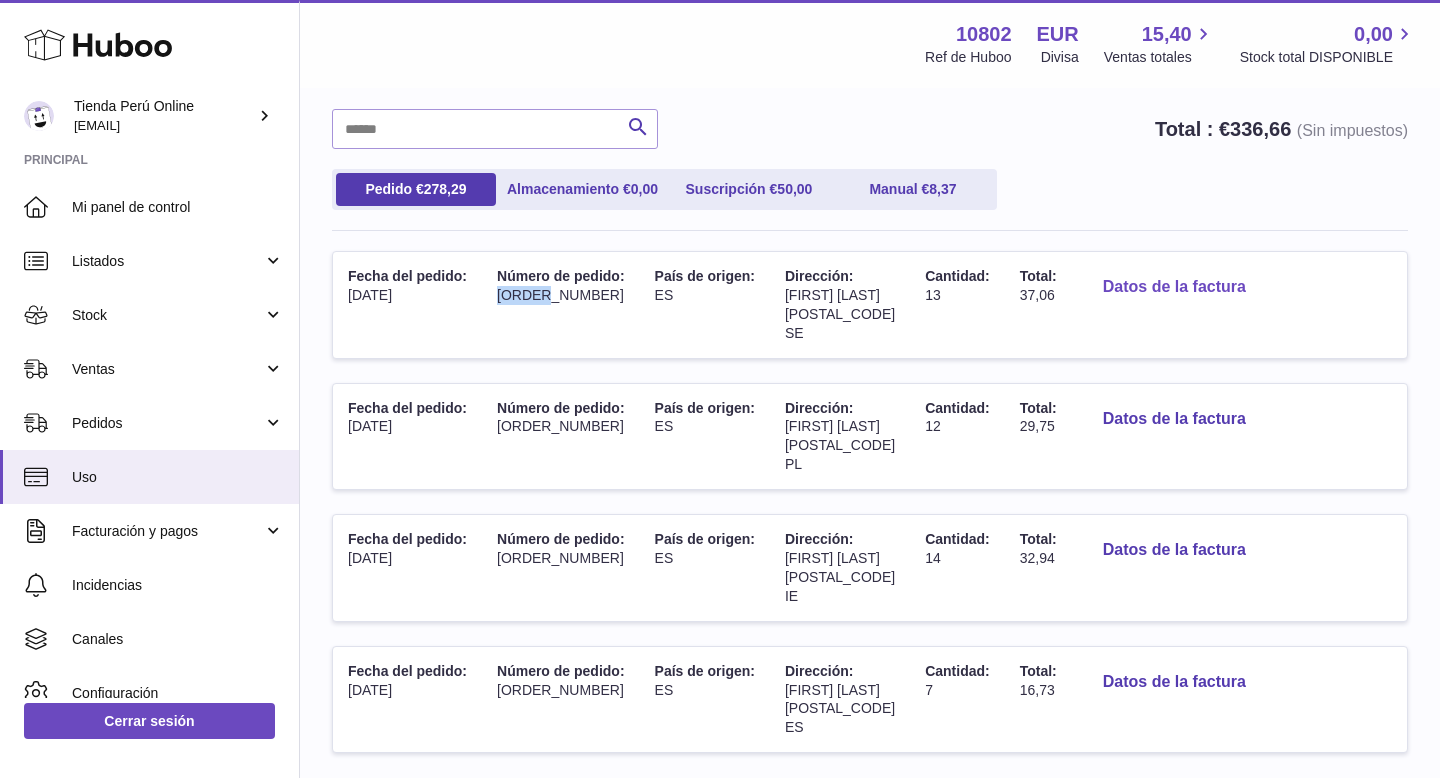click on "Datos de la factura" at bounding box center [1174, 287] 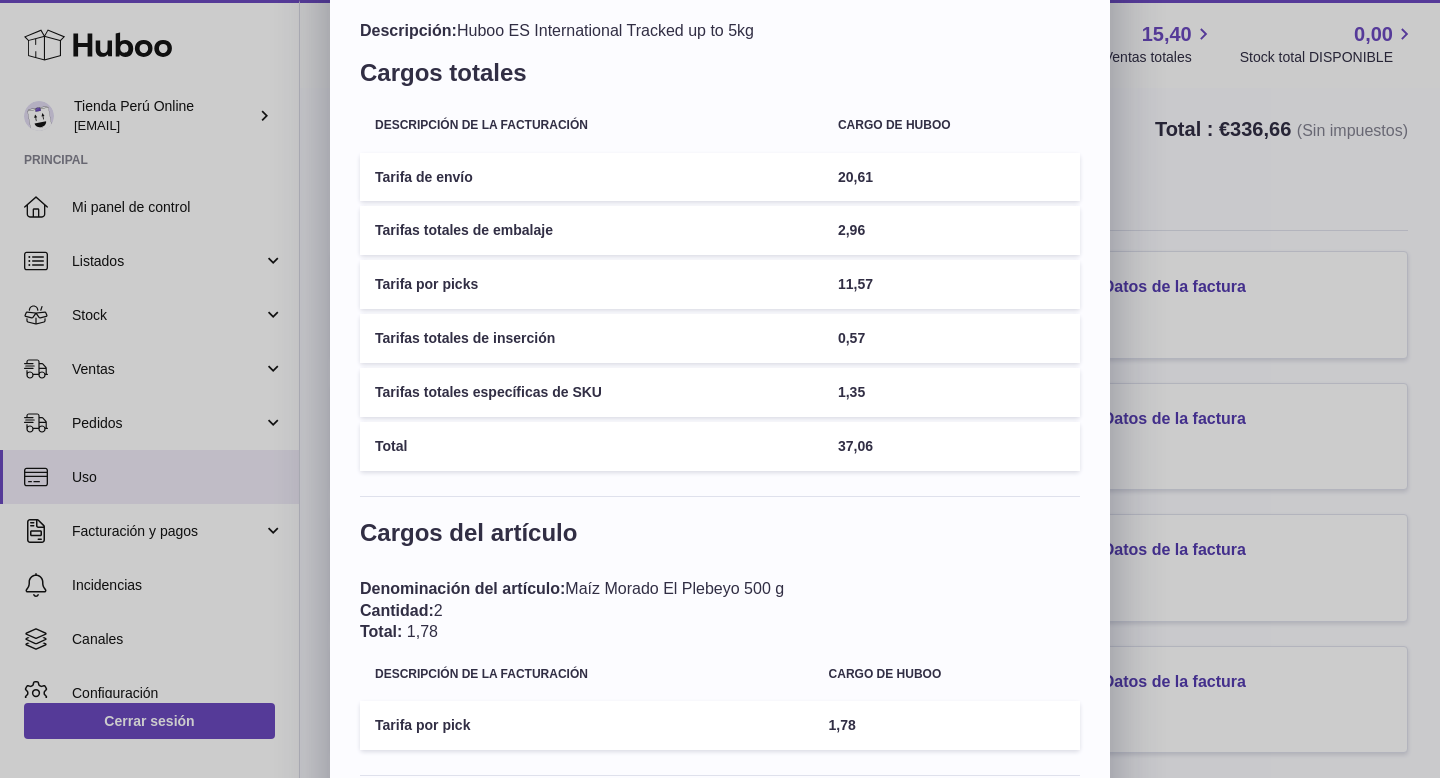 scroll, scrollTop: 0, scrollLeft: 0, axis: both 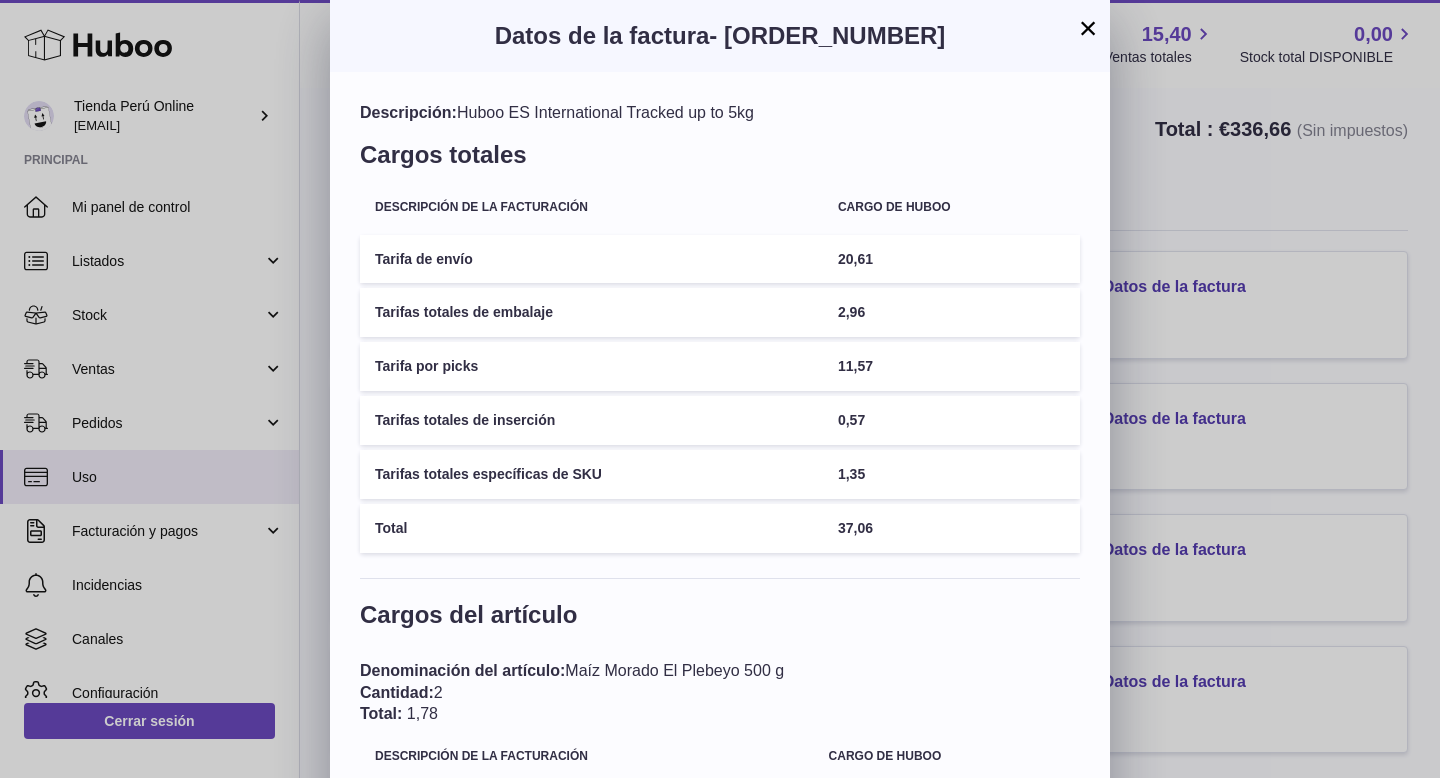 click on "×" at bounding box center [1088, 28] 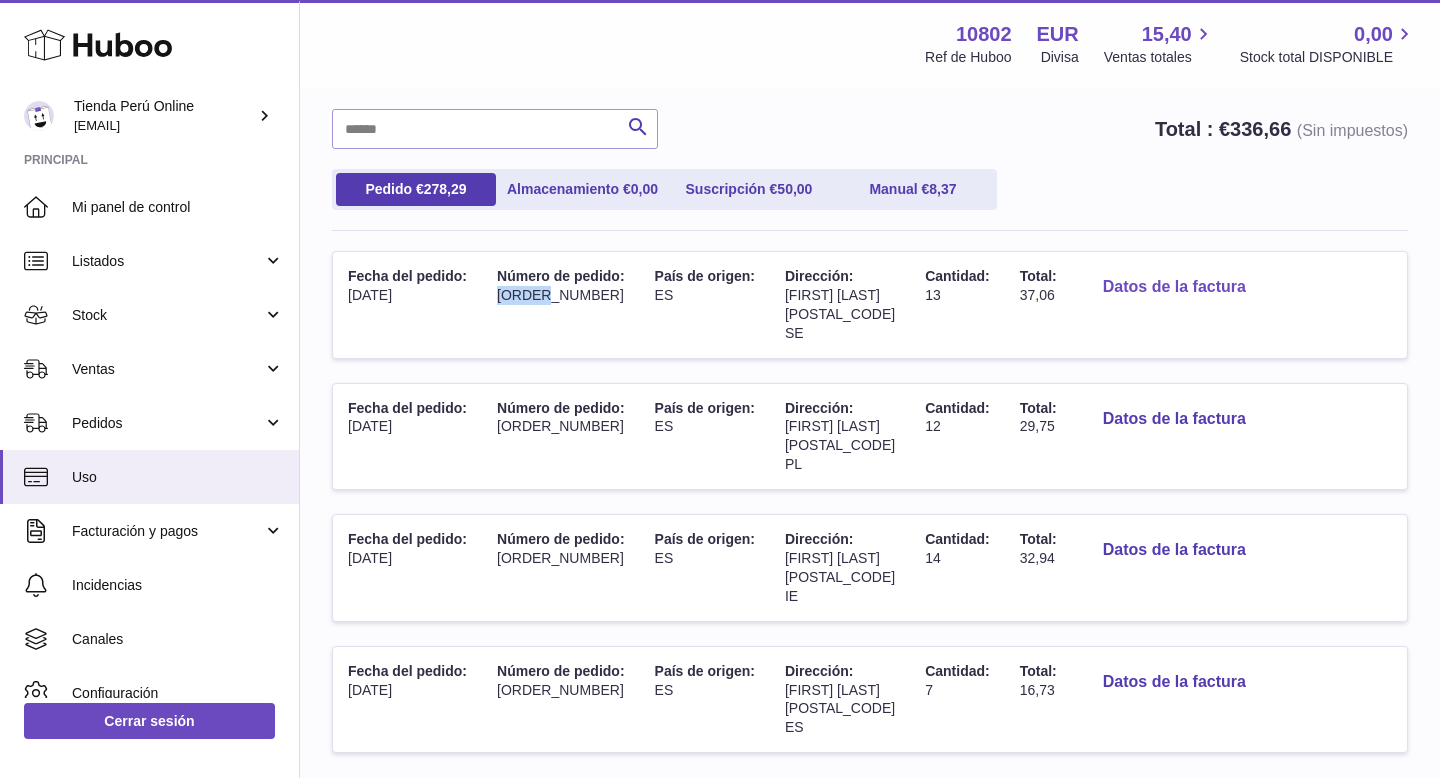 click on "Datos de la factura" at bounding box center (1174, 287) 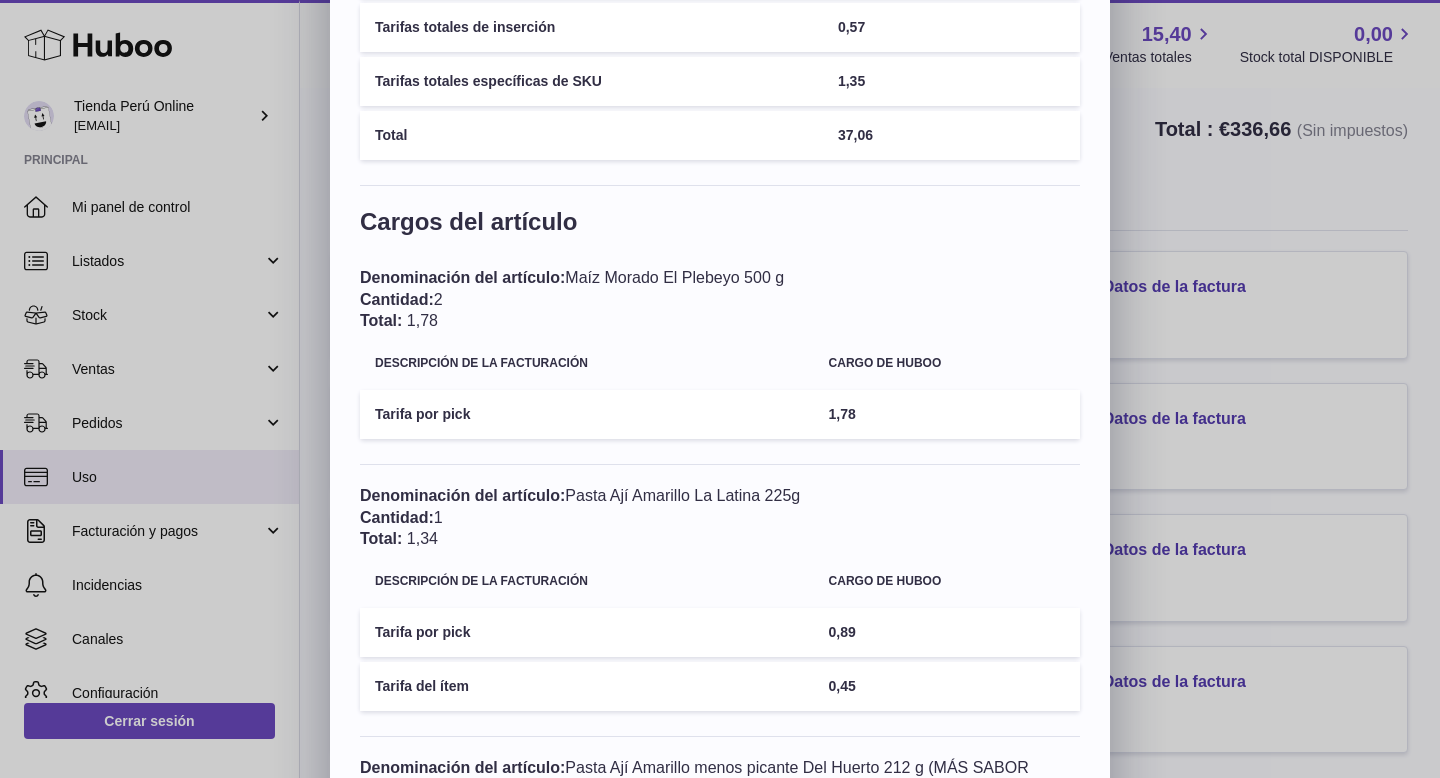 scroll, scrollTop: 399, scrollLeft: 0, axis: vertical 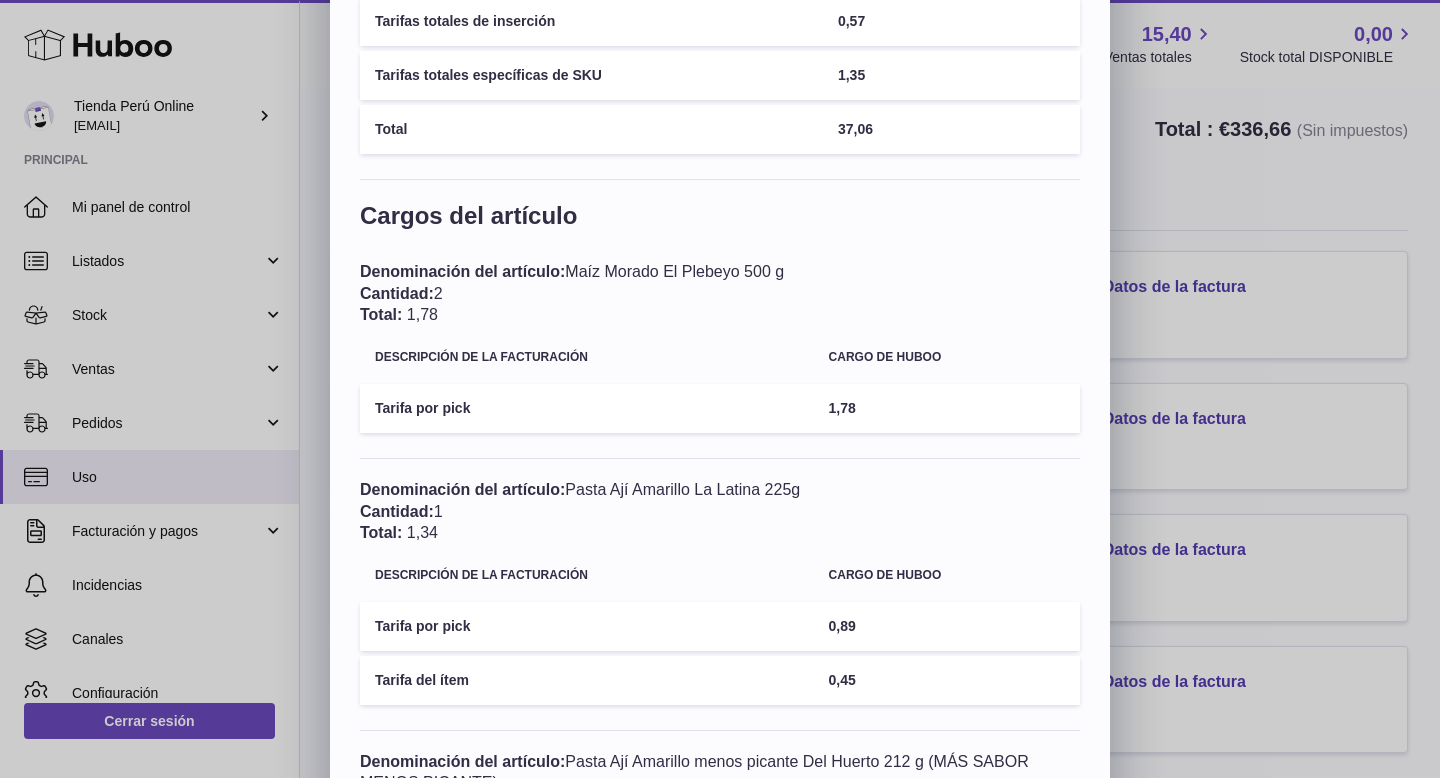 click on "×
Datos de la factura
- [ORDER_NUMBER]
Descripción:
Huboo ES International Tracked up to 5kg
Cargos totales   Descripción de la facturación   Cargo de Huboo   Tarifa de envío   20,61 Tarifas totales de embalaje   2,96 Tarifa por picks   11,57 Tarifas totales de inserción   0,57 Tarifas totales específicas de SKU   1,35 Total   37,06     Cargos del artículo
Denominación del artículo:
Maíz Morado El Plebeyo 500 g   Cantidad:
2   Total:   1,78   Descripción de la facturación   Cargo de Huboo   Tarifa por pick   1,78
Denominación del artículo:
Pasta Ají Amarillo La Latina 225g   Cantidad:
1   Total:   1,34   Descripción de la facturación   Cargo de Huboo   Tarifa por pick   0,89 Tarifa del ítem   0,45
Denominación del artículo:
Pasta Ají Amarillo menos picante Del Huerto 212 g (MÁS SABOR MENOS PICANTE)" at bounding box center [720, 1365] 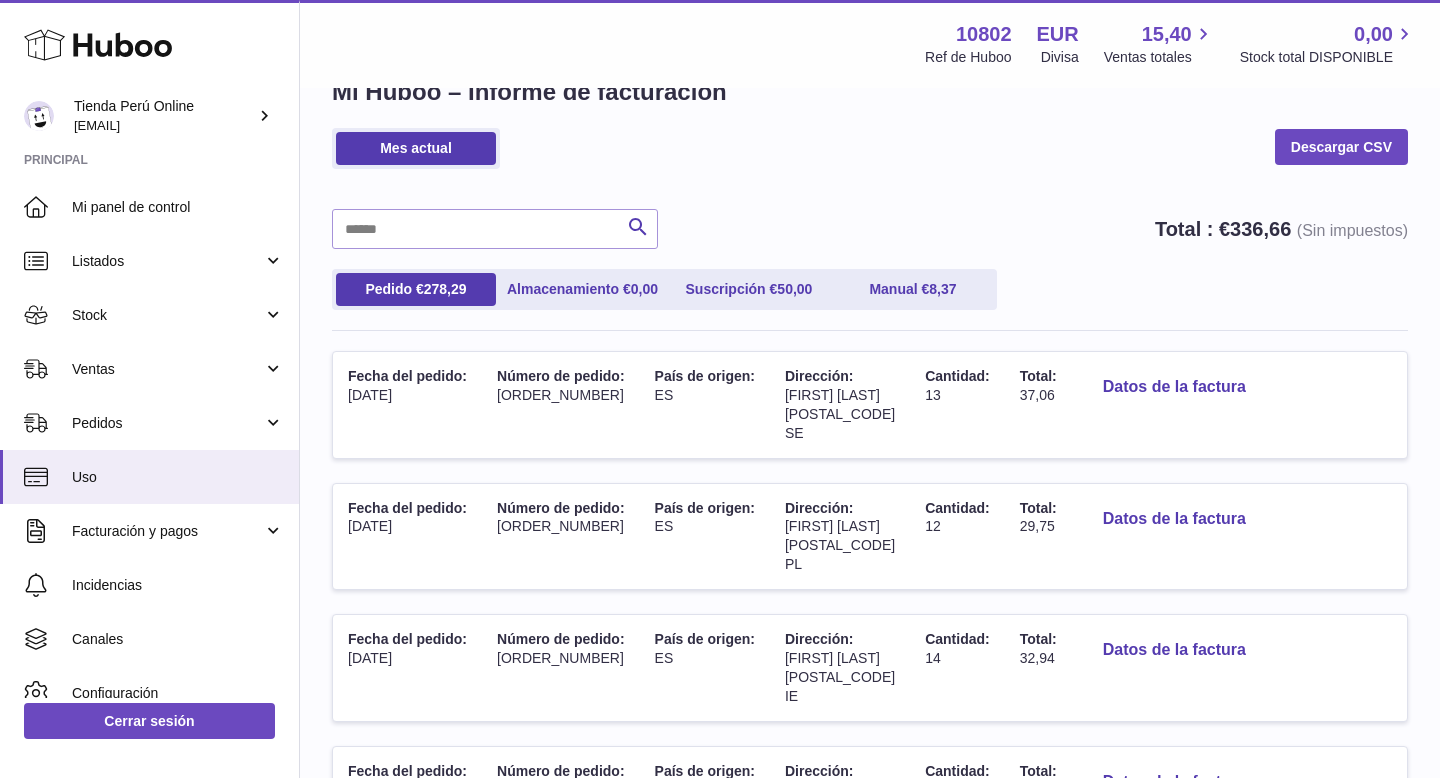 scroll, scrollTop: 0, scrollLeft: 0, axis: both 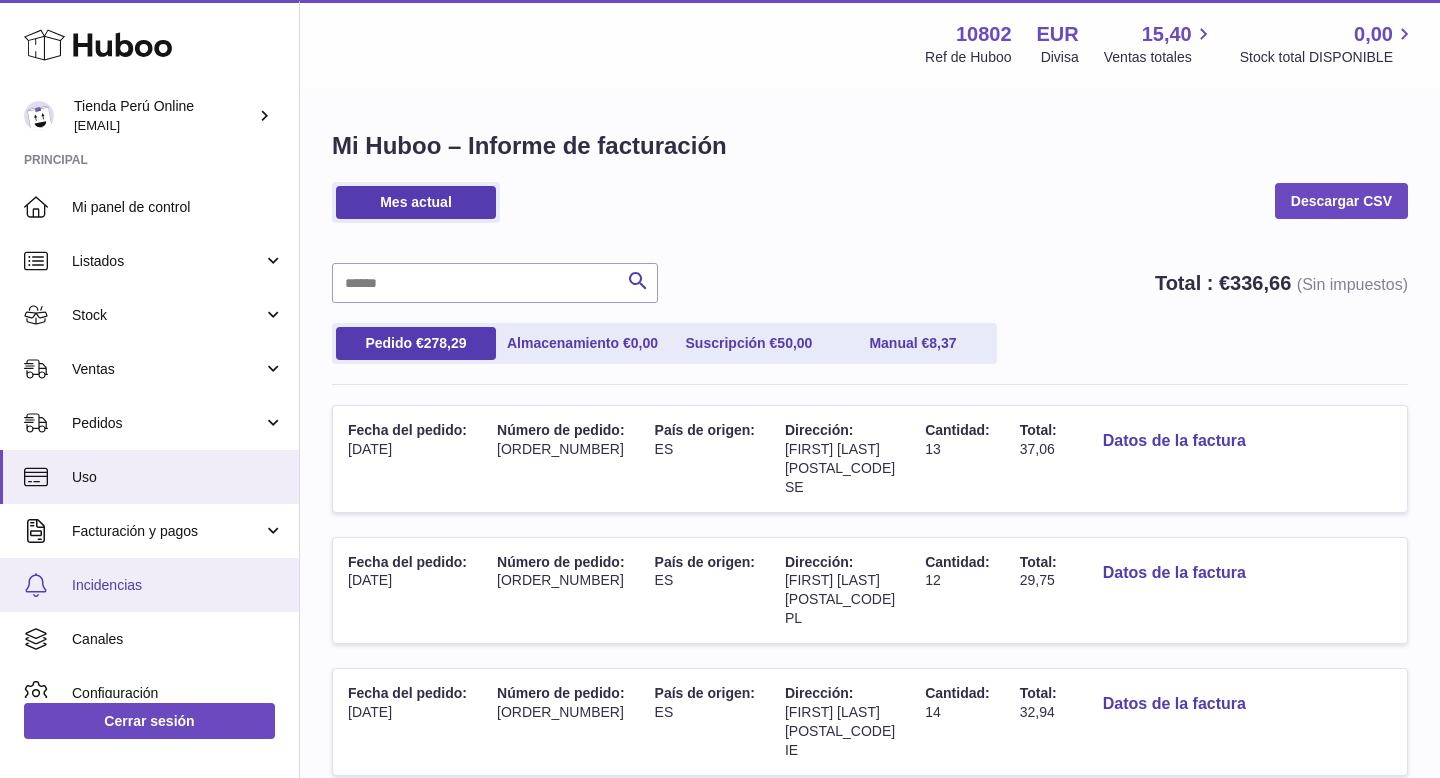 click on "Incidencias" at bounding box center [178, 585] 